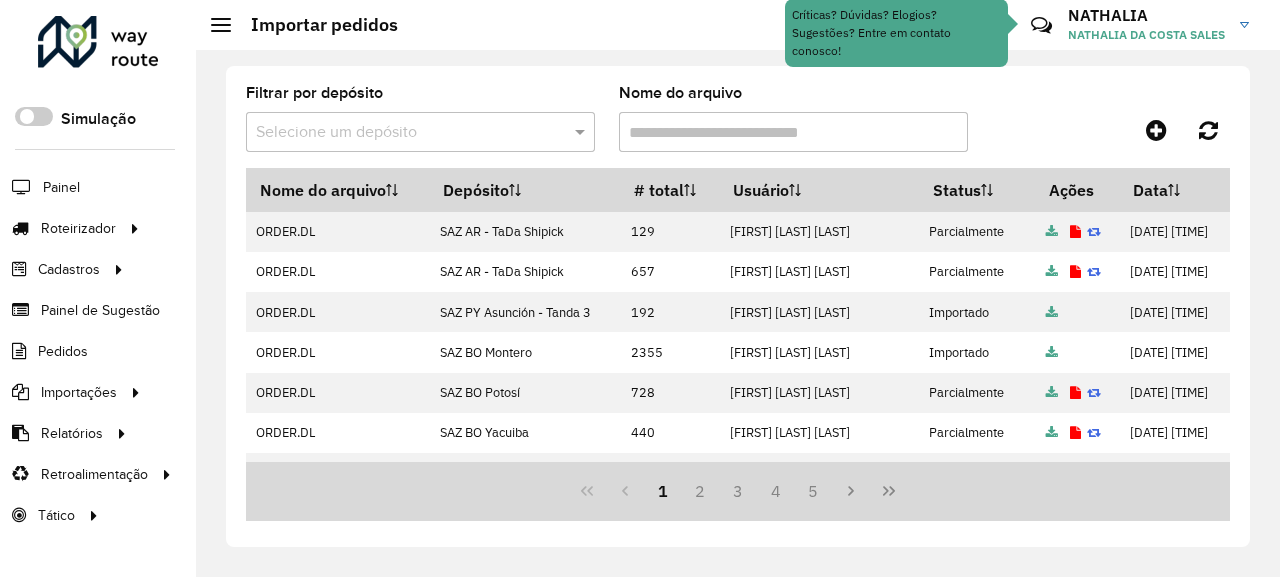 scroll, scrollTop: 0, scrollLeft: 0, axis: both 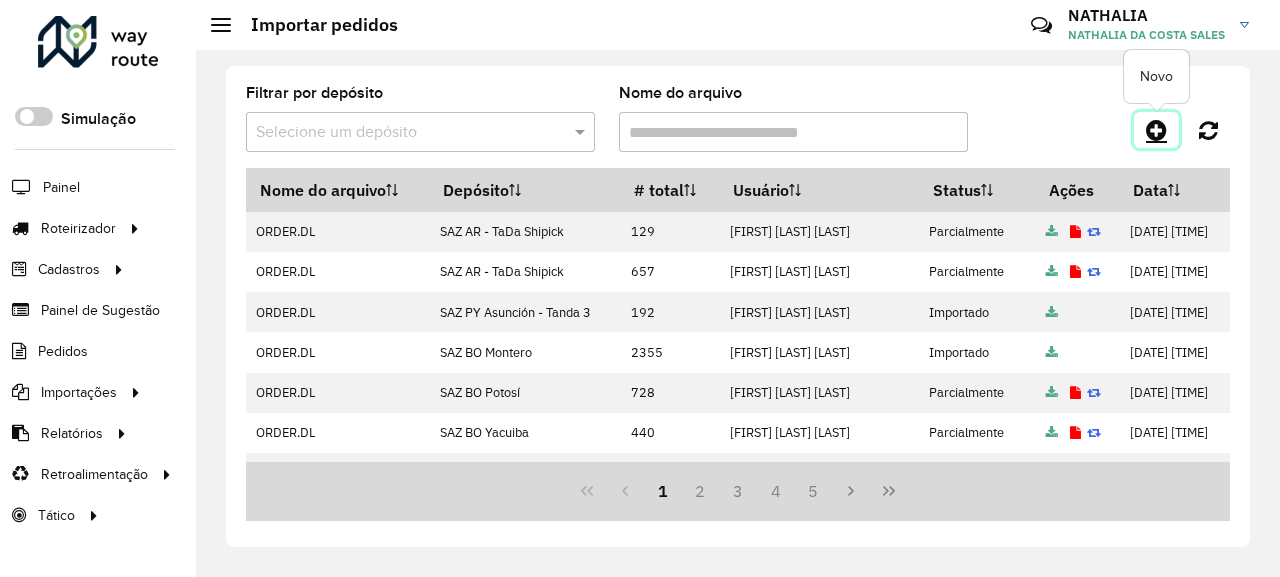 click 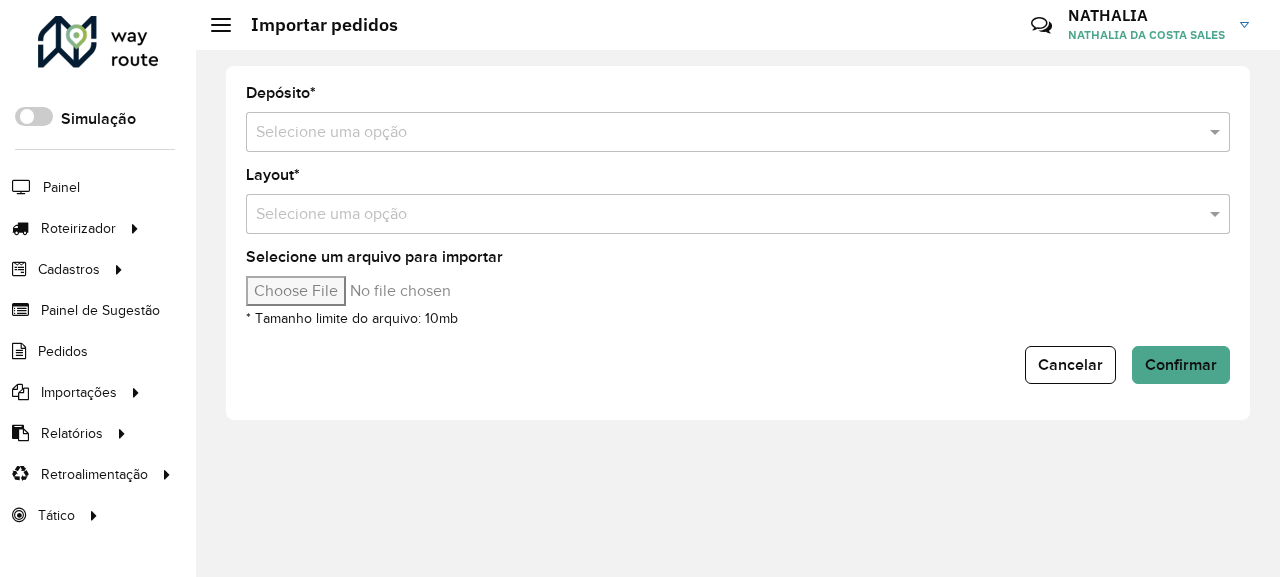 click at bounding box center (718, 133) 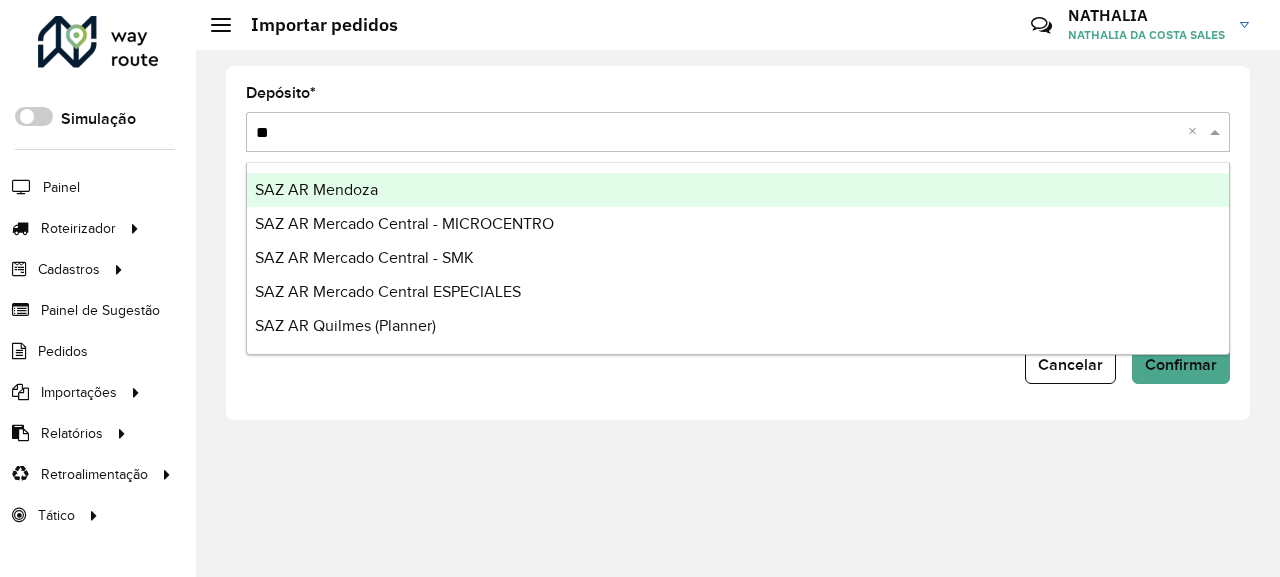 type on "***" 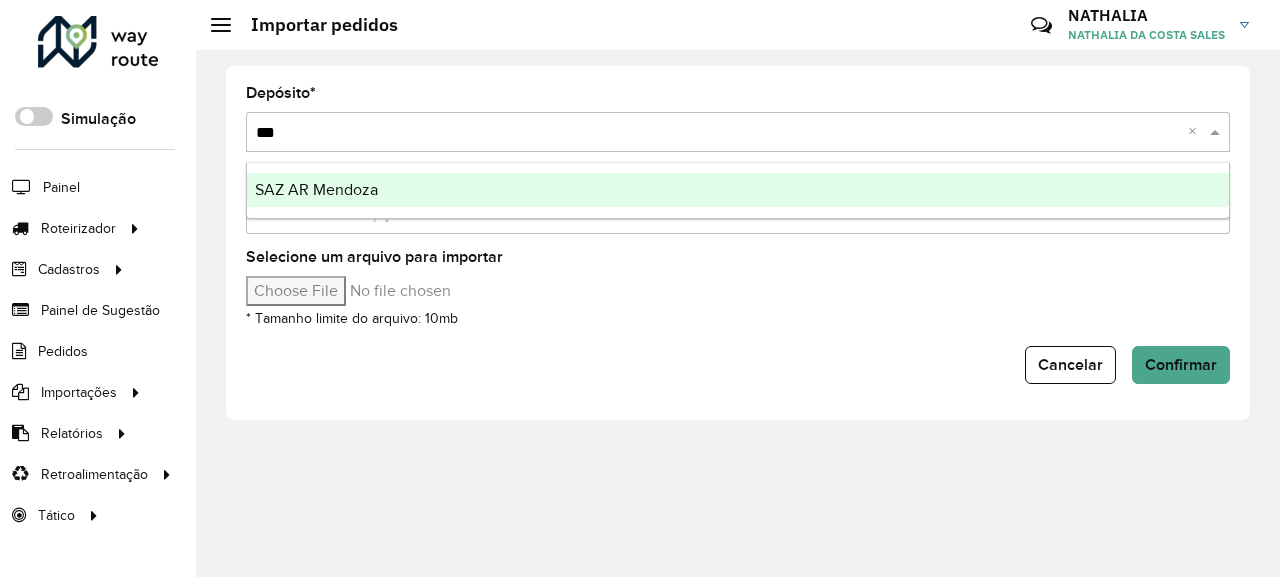 click on "SAZ AR Mendoza" at bounding box center [738, 190] 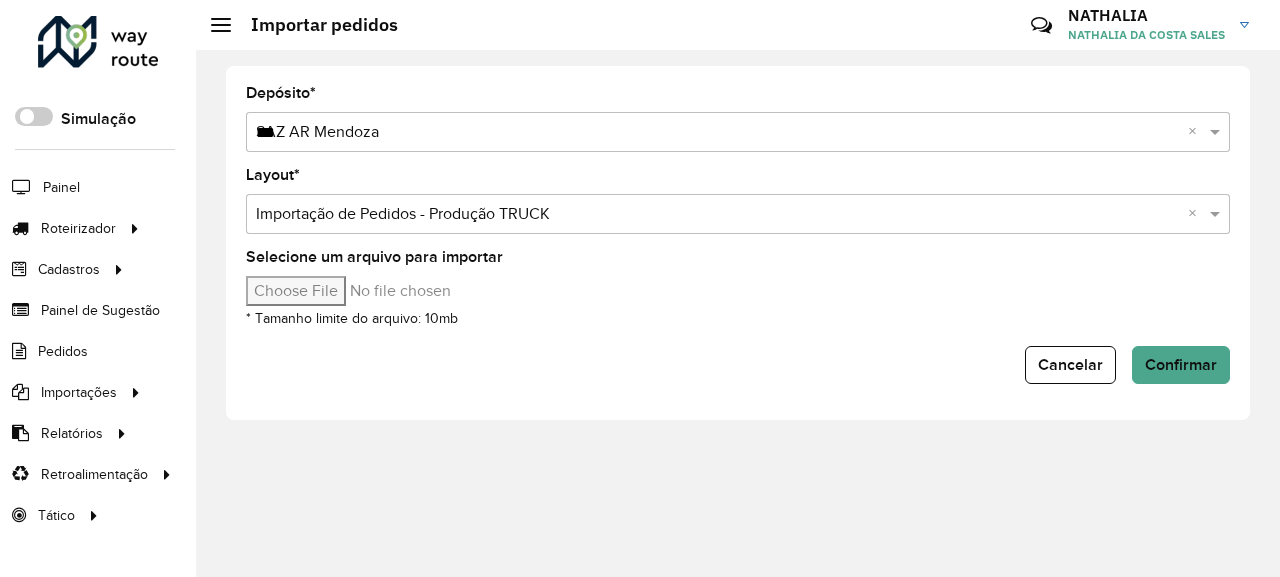 click on "Selecione um arquivo para importar" at bounding box center (416, 291) 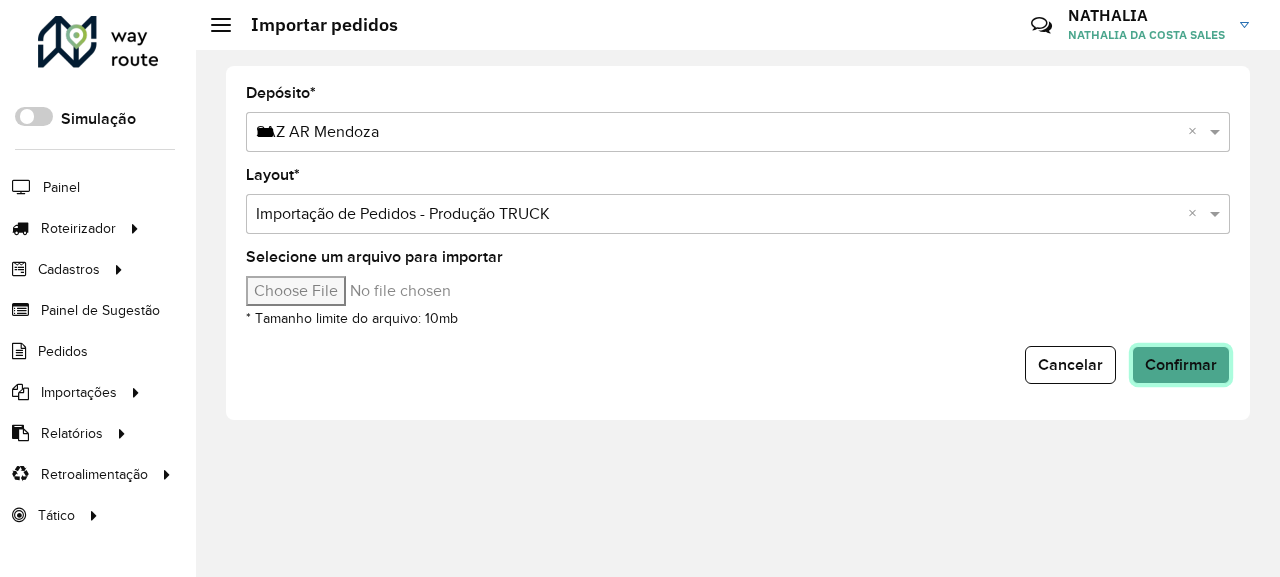 click on "Confirmar" 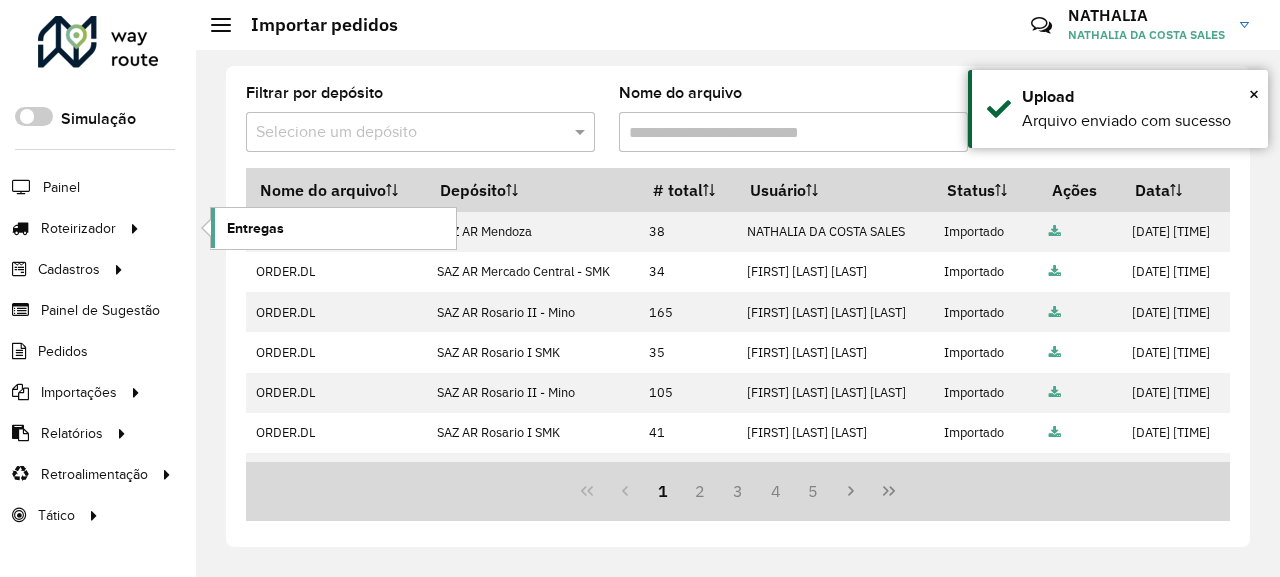click on "Entregas" 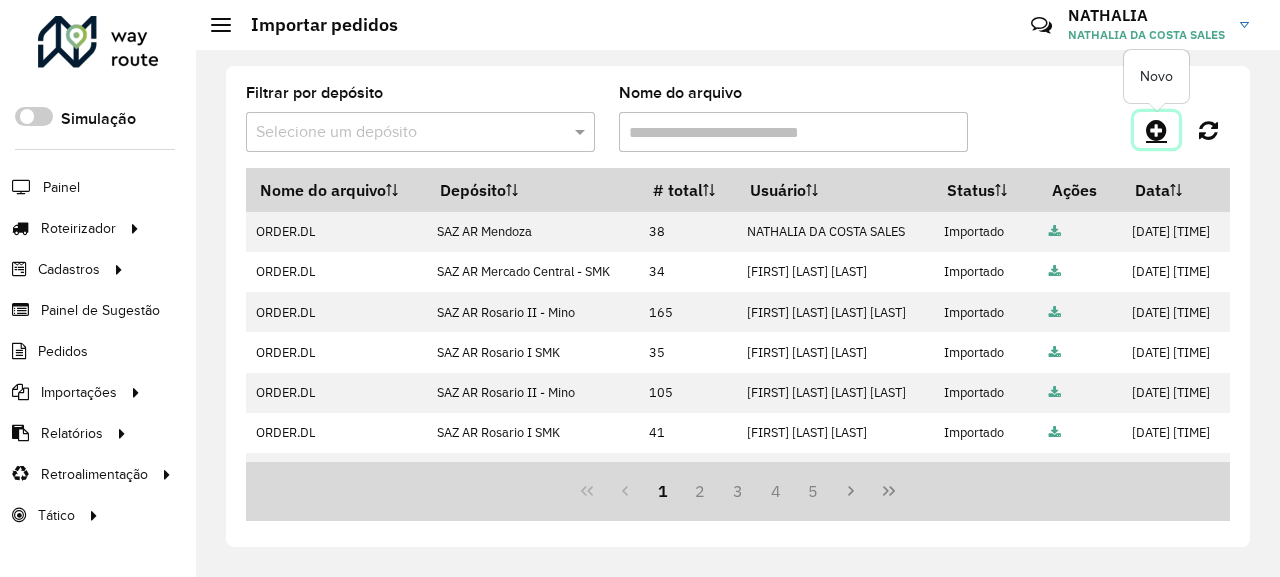 click 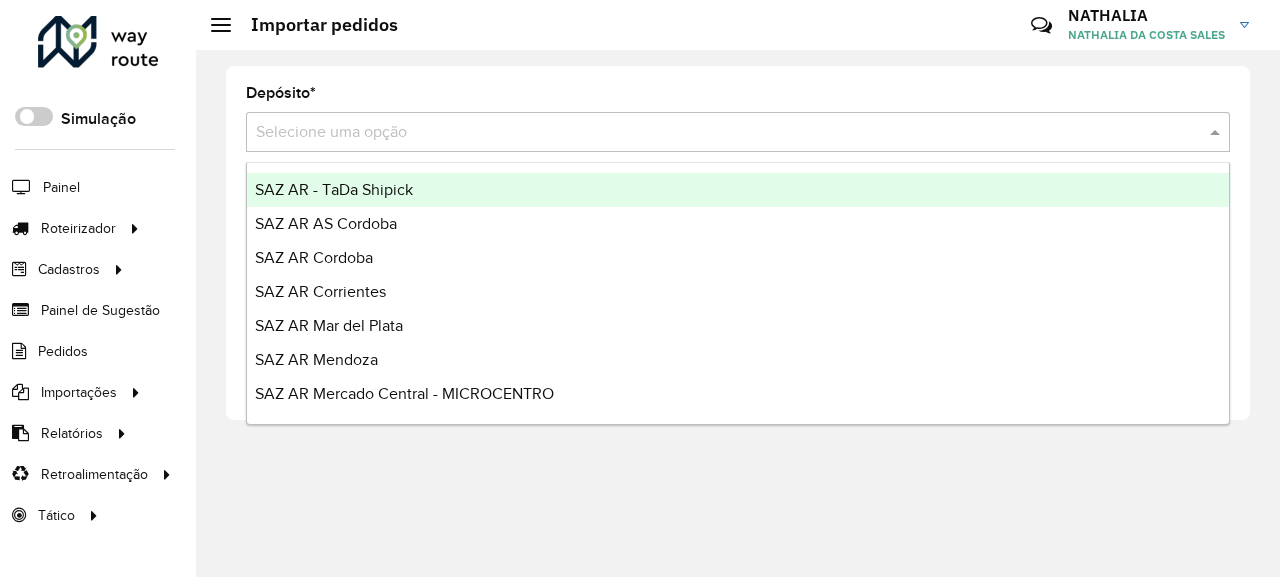 click at bounding box center (718, 133) 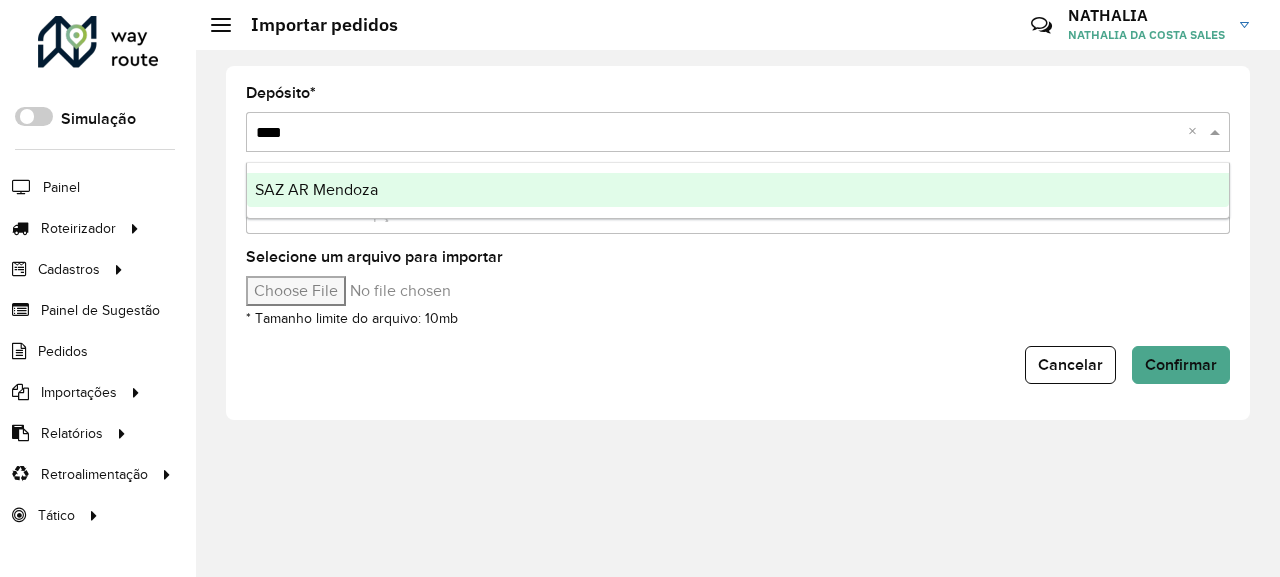 type on "*****" 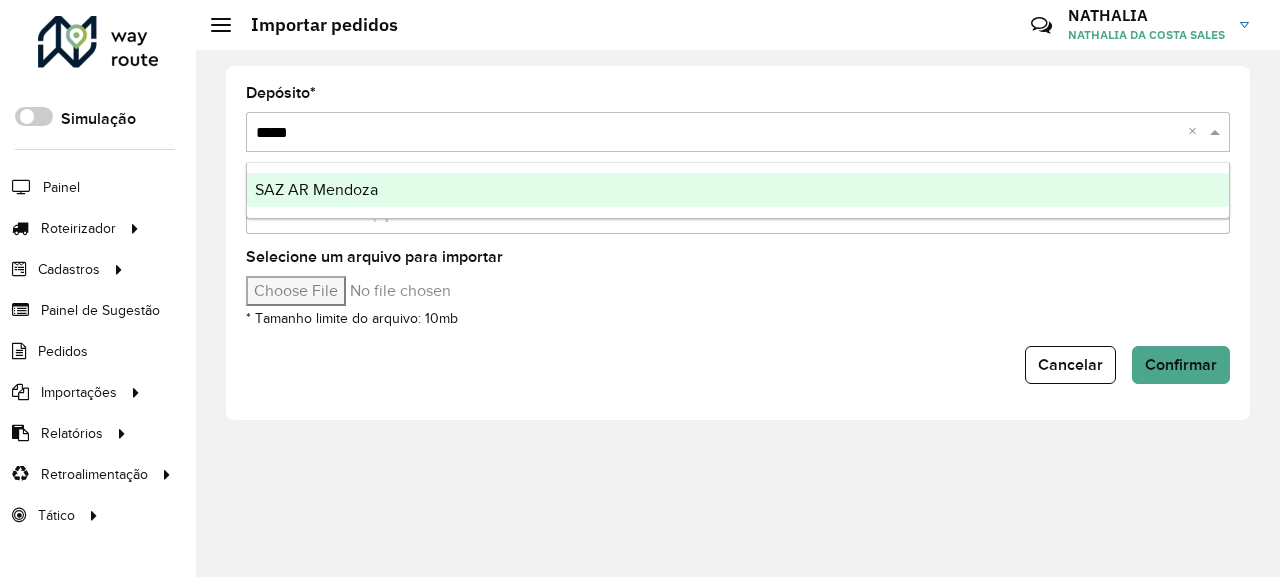 click on "SAZ AR Mendoza" at bounding box center (738, 190) 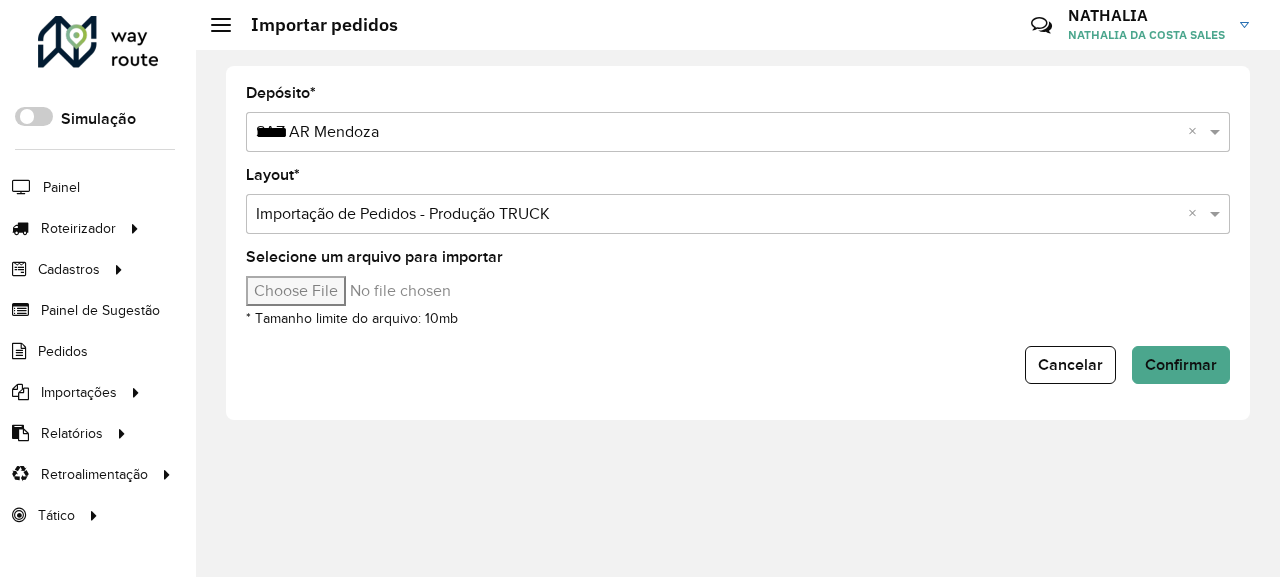 click on "Selecione um arquivo para importar" at bounding box center (416, 291) 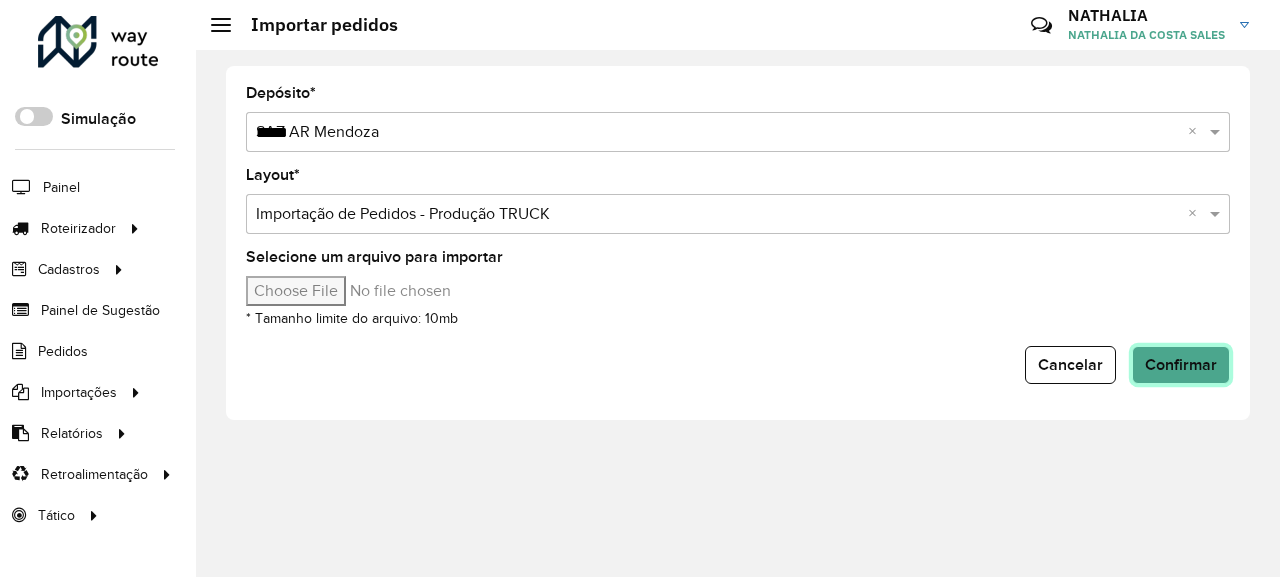 click on "Confirmar" 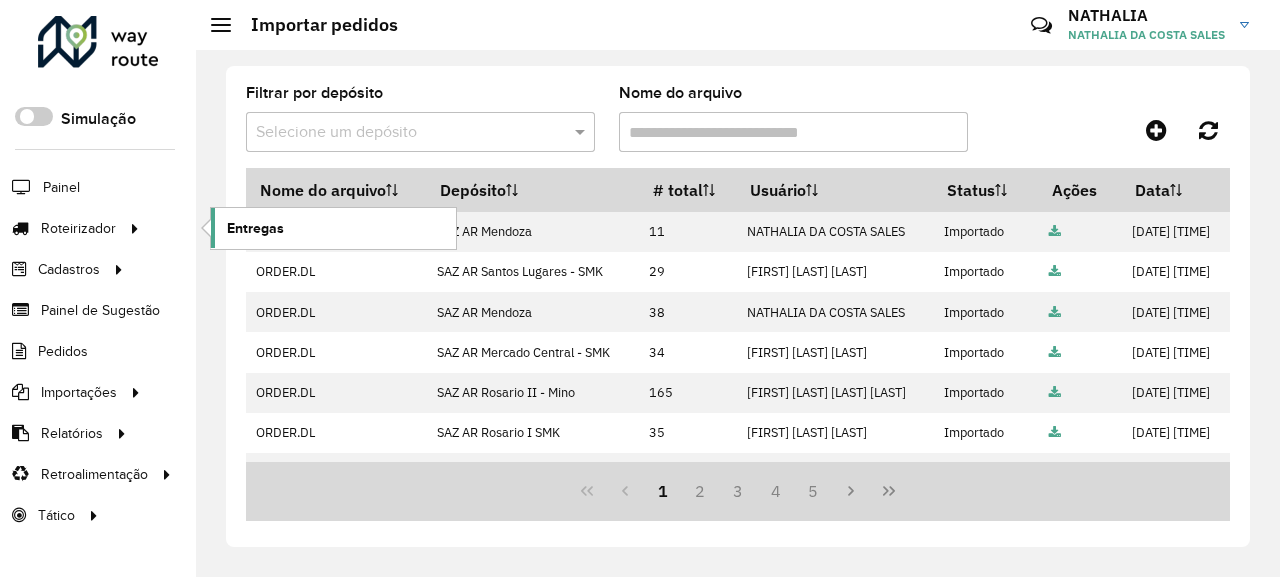 click on "Entregas" 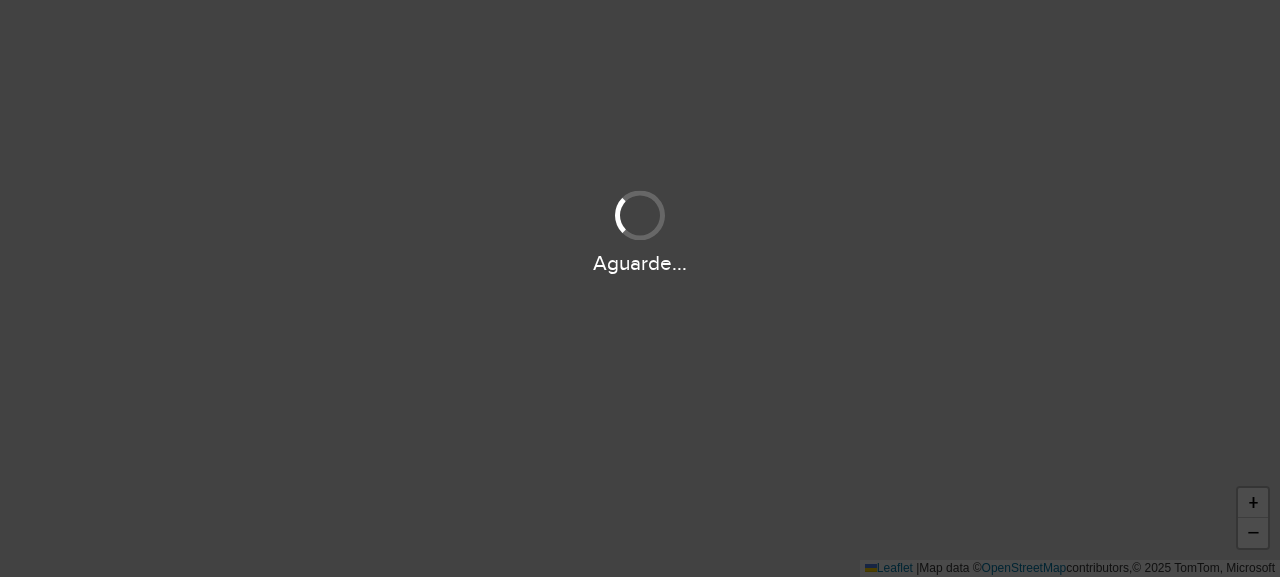 scroll, scrollTop: 0, scrollLeft: 0, axis: both 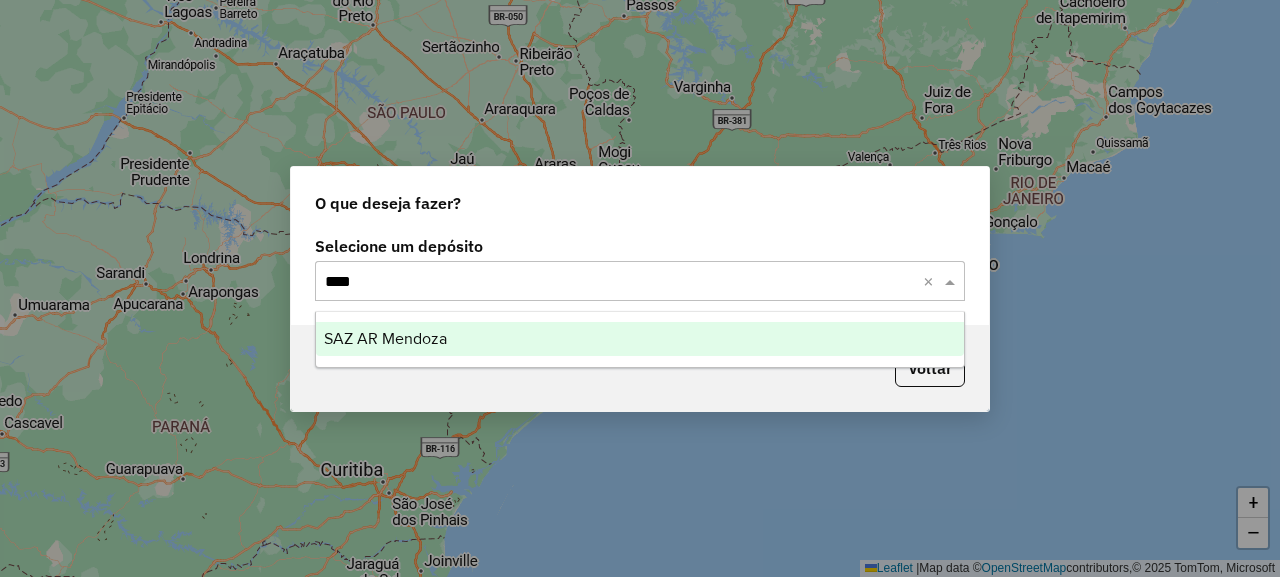 type on "*****" 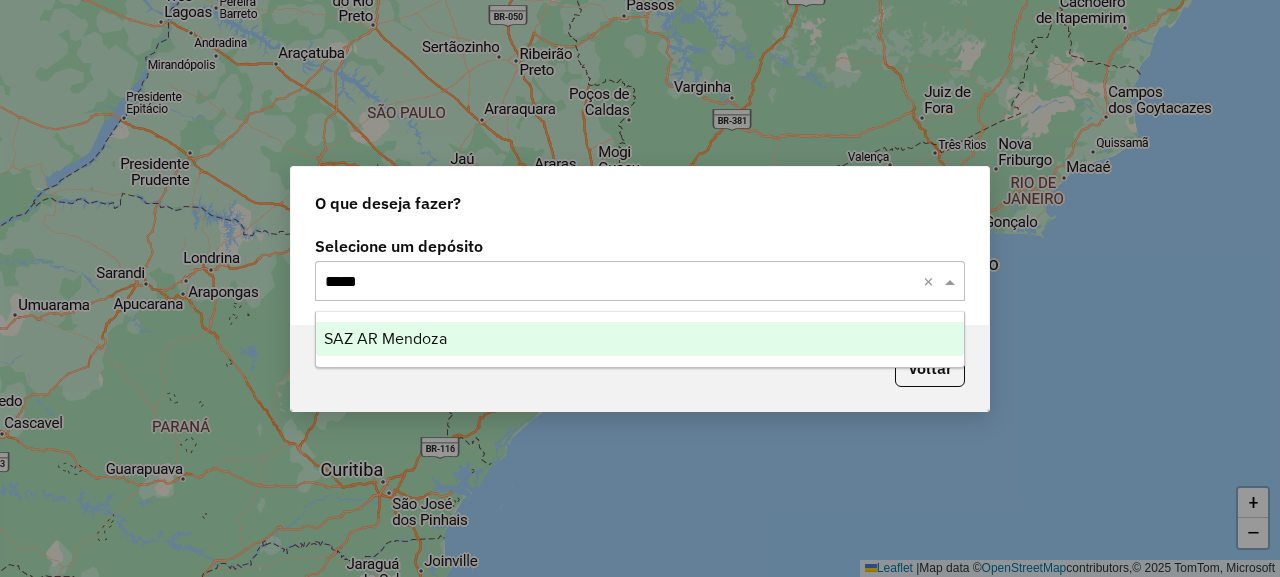 click on "SAZ AR Mendoza" at bounding box center [385, 338] 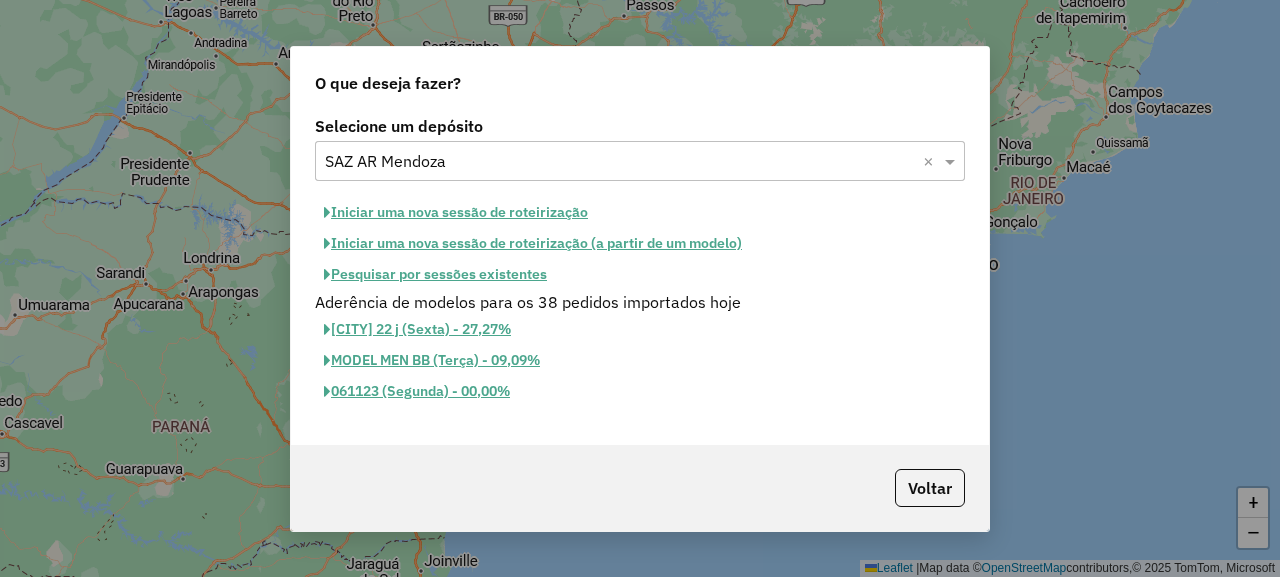 click on "Iniciar uma nova sessão de roteirização" 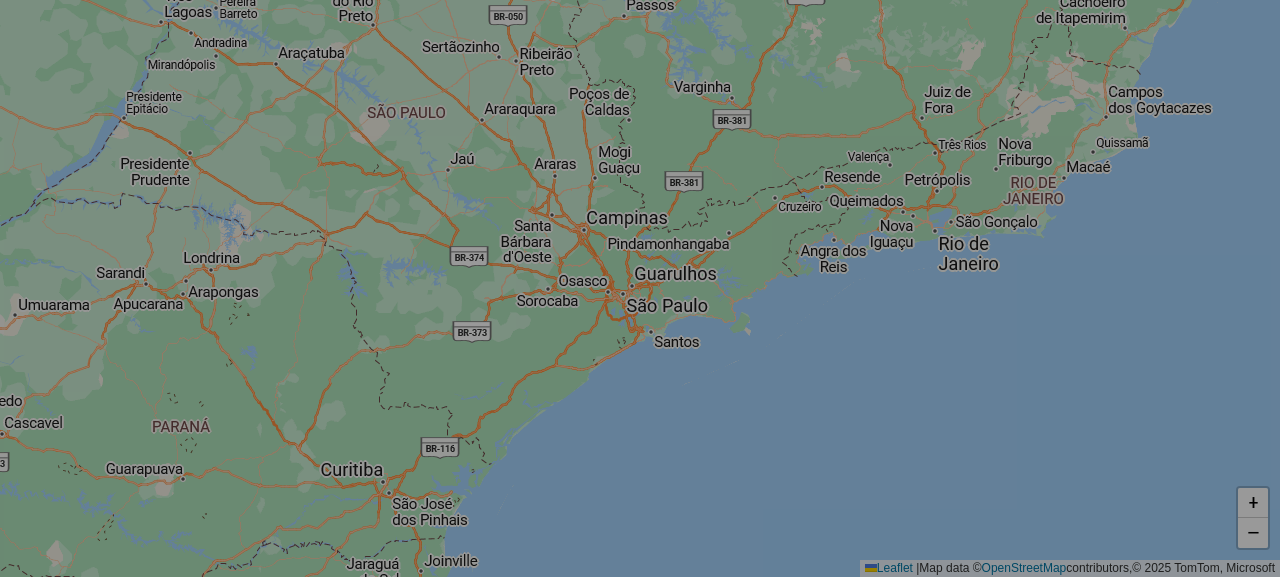 select on "*" 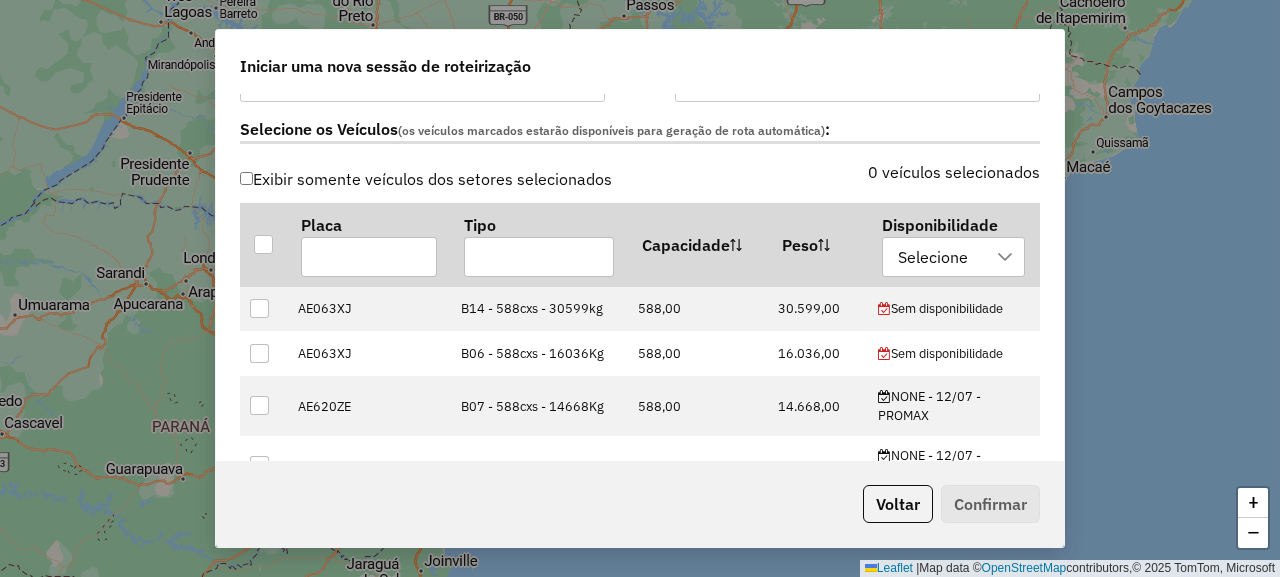 scroll, scrollTop: 625, scrollLeft: 0, axis: vertical 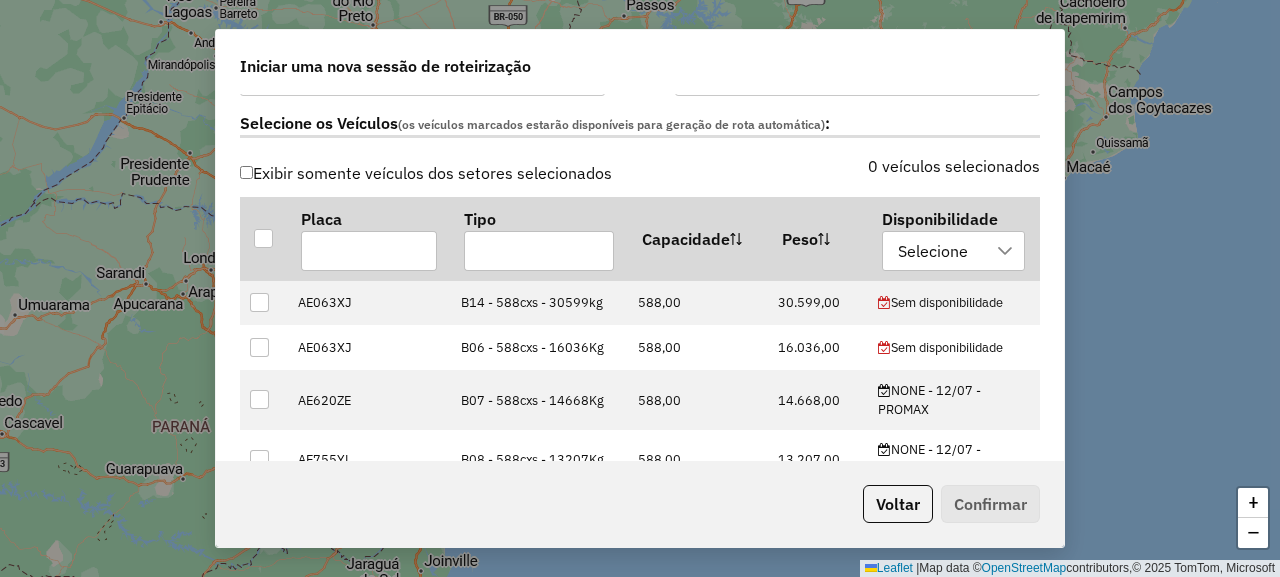 click on "**********" 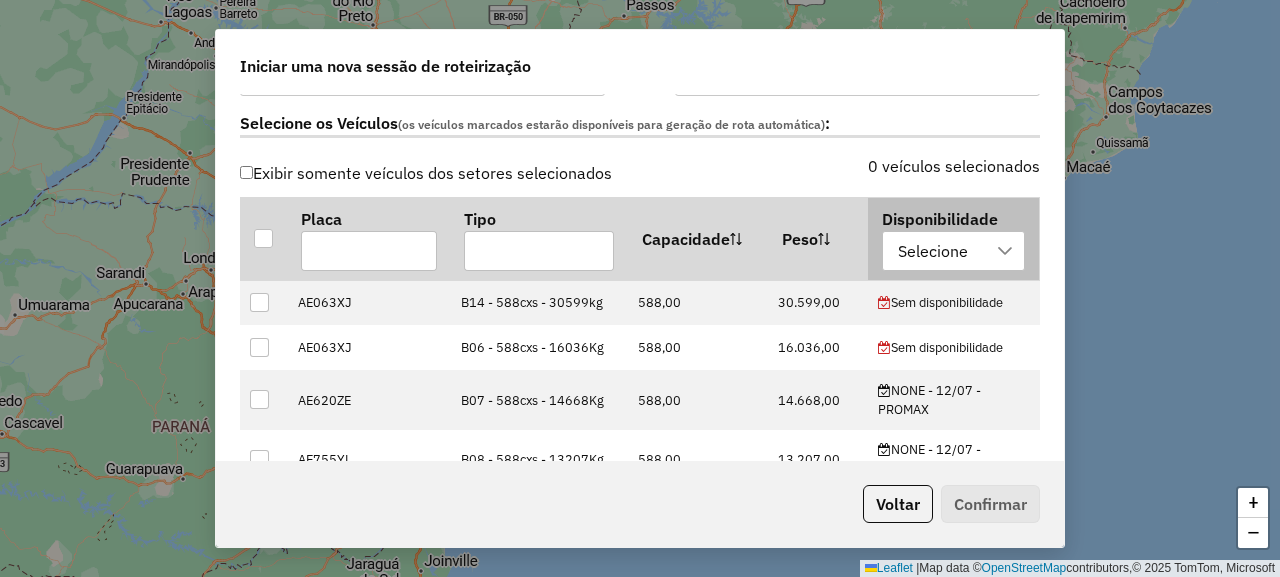 click on "Selecione" at bounding box center (933, 251) 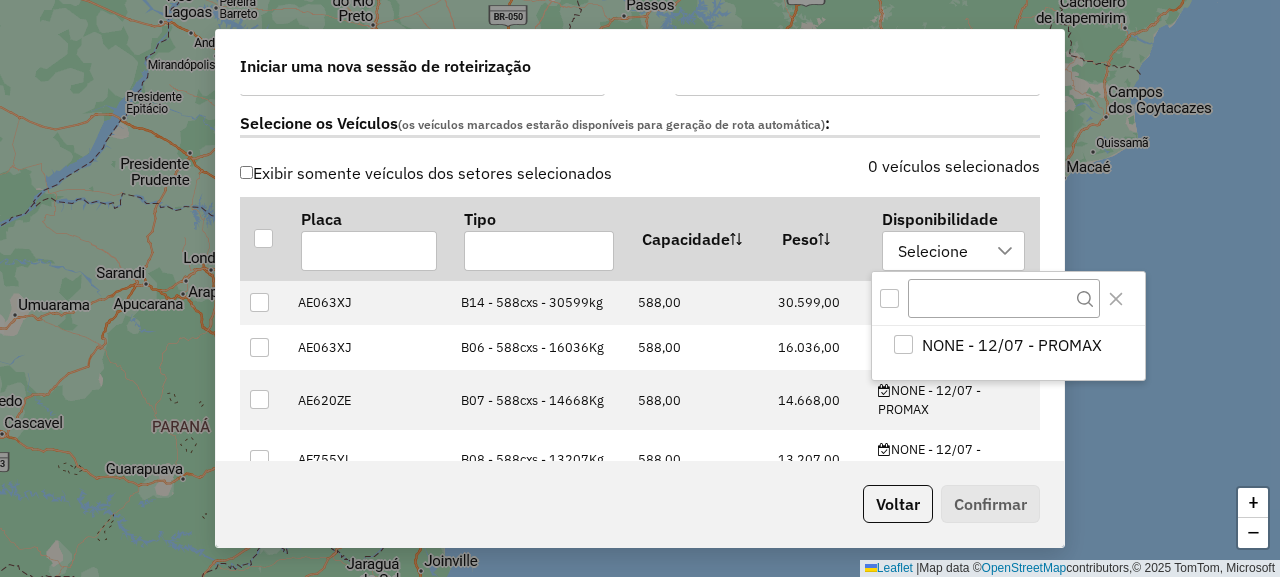 click at bounding box center (889, 298) 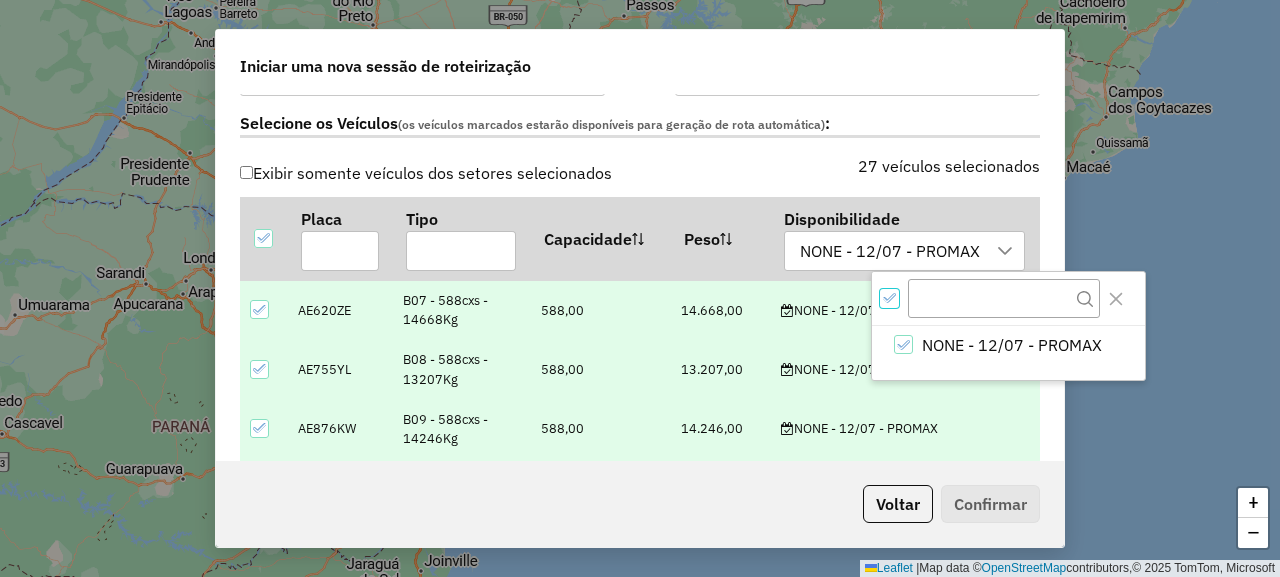 scroll, scrollTop: 12, scrollLeft: 7, axis: both 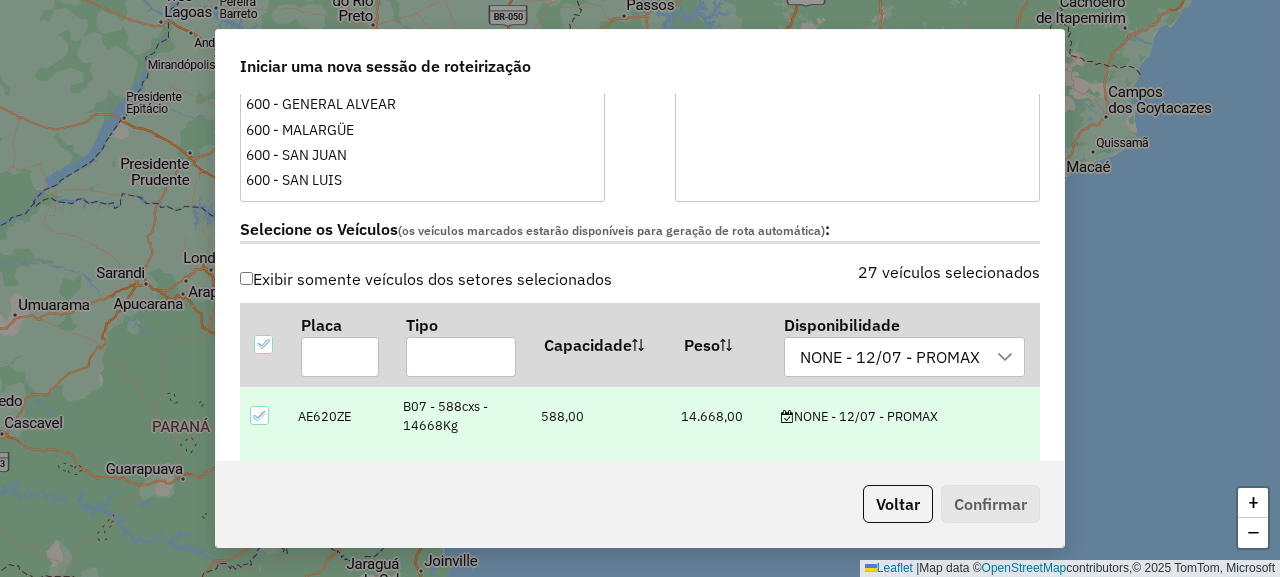 click on "Selecione os Veículos  (os veículos marcados estarão disponíveis para geração de rota automática) :" 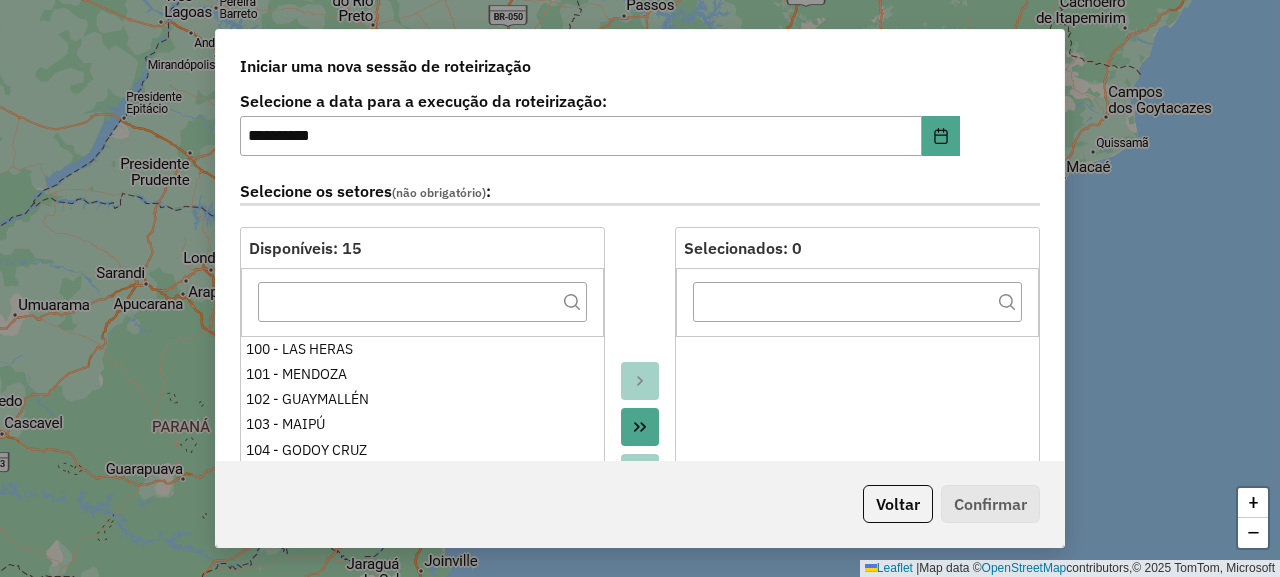 scroll, scrollTop: 0, scrollLeft: 0, axis: both 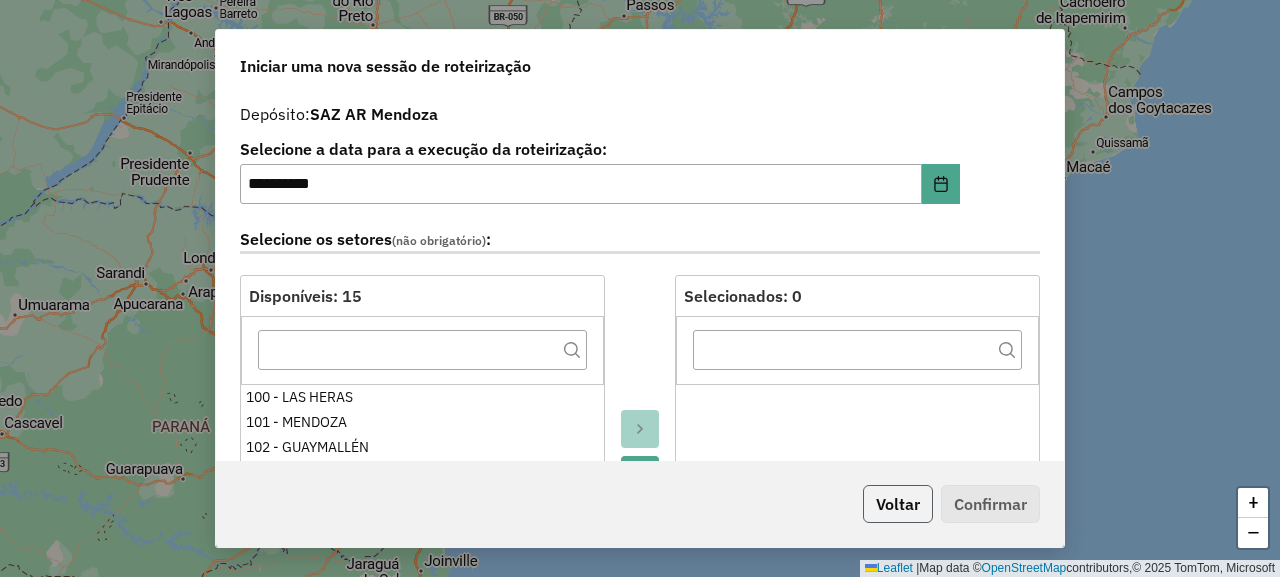 click on "Voltar" 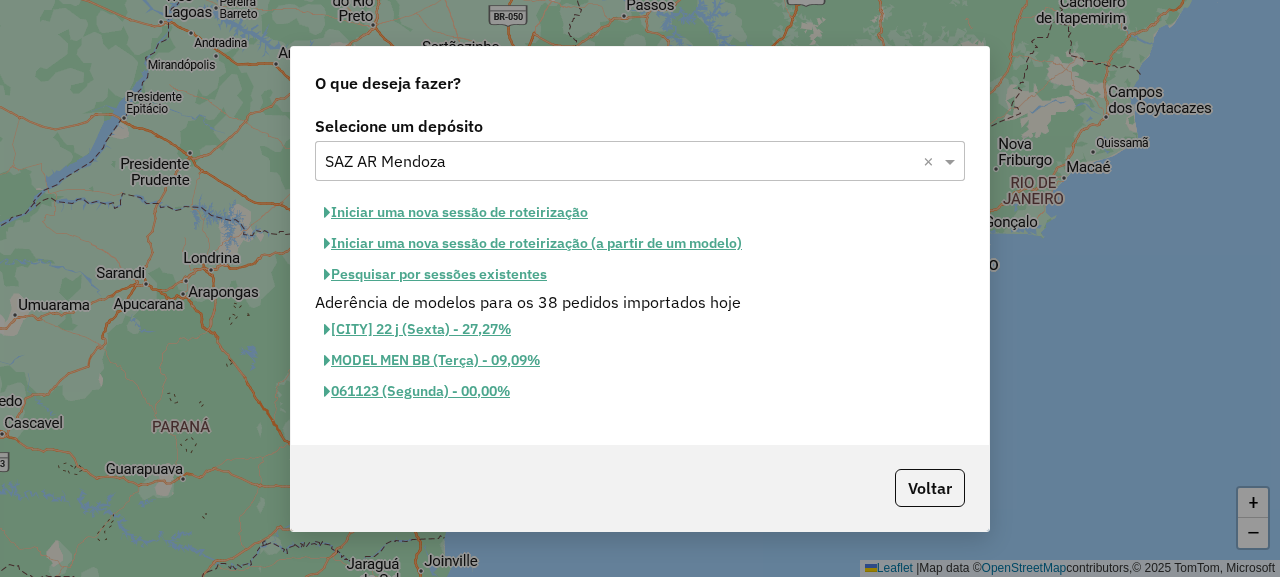 click on "Iniciar uma nova sessão de roteirização" 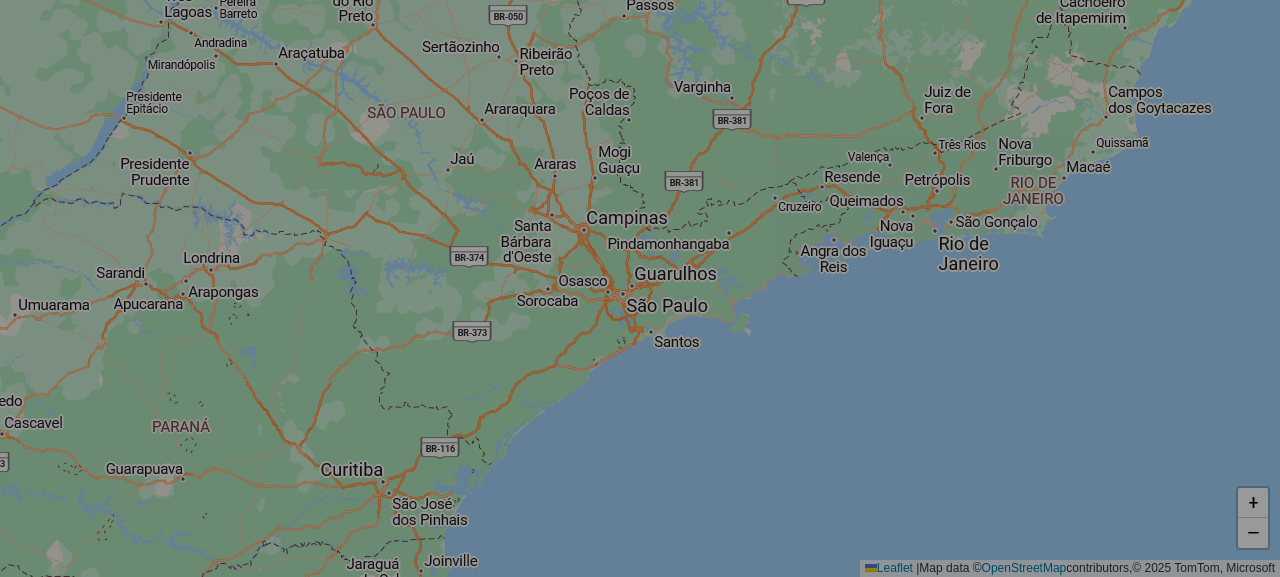 select on "*" 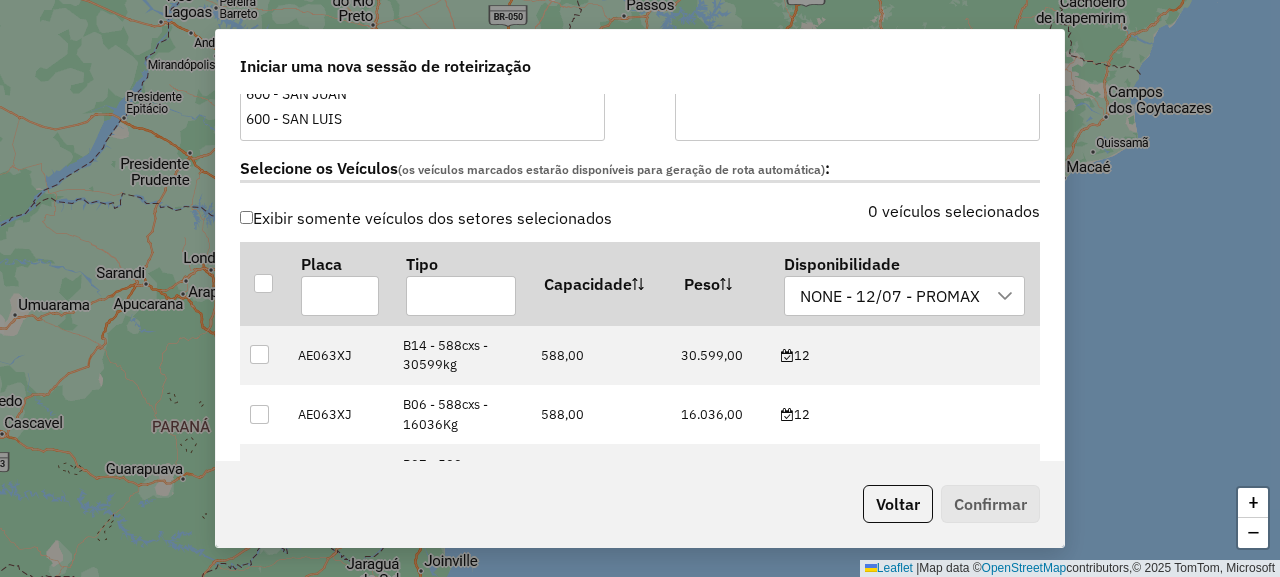 scroll, scrollTop: 587, scrollLeft: 0, axis: vertical 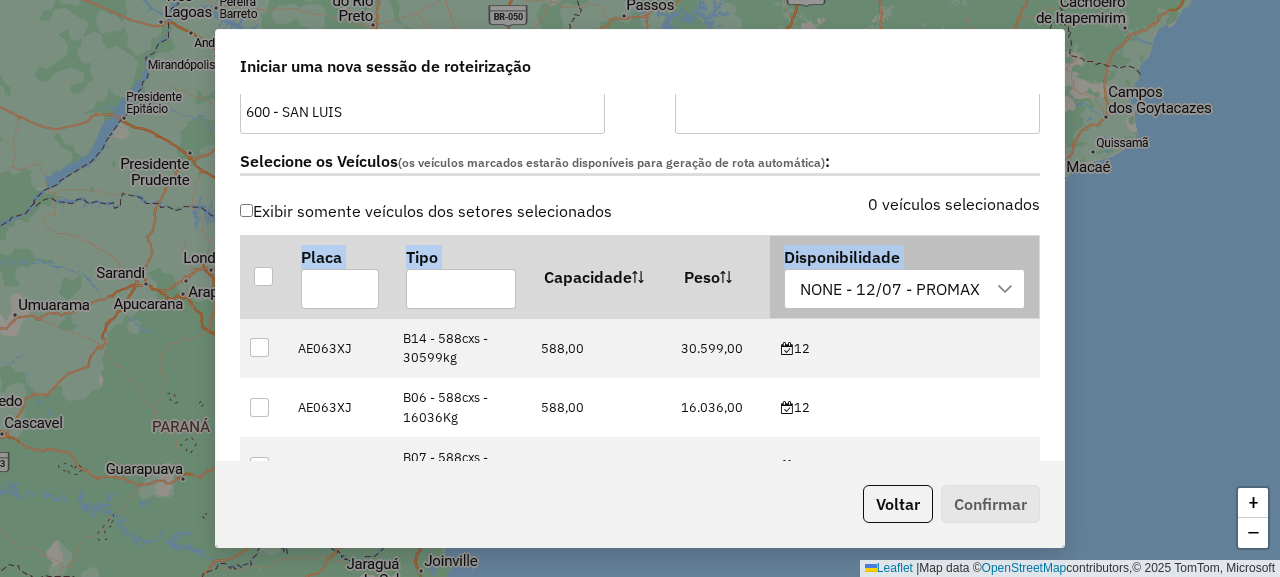 drag, startPoint x: 1046, startPoint y: 203, endPoint x: 918, endPoint y: 286, distance: 152.5549 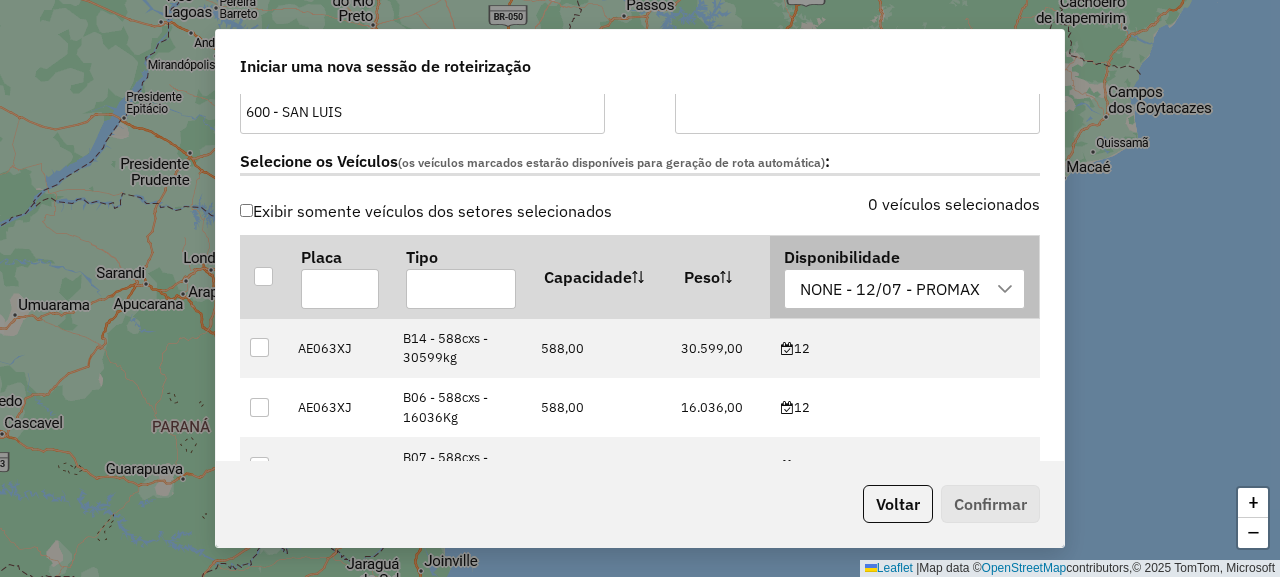 scroll, scrollTop: 15, scrollLeft: 99, axis: both 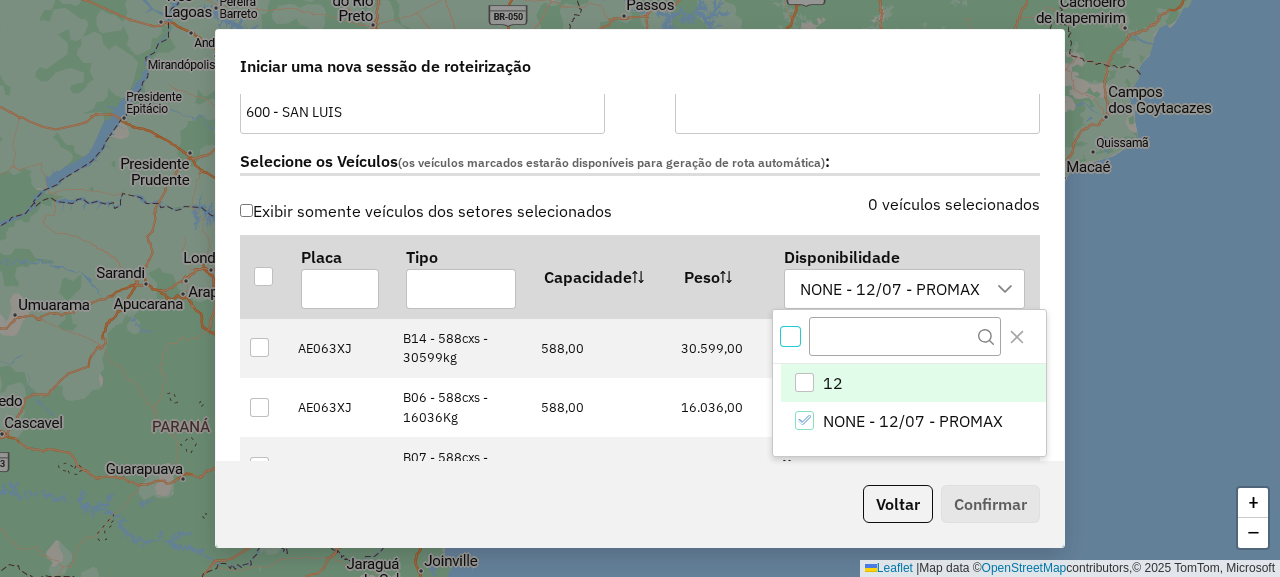 click on "12" at bounding box center (913, 383) 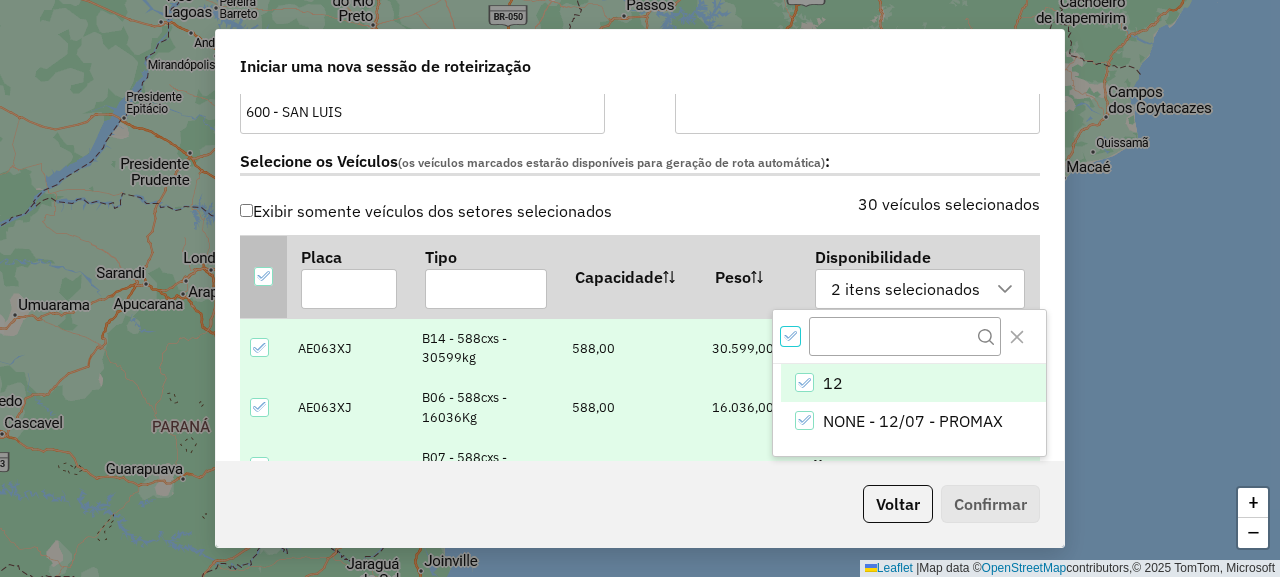 click at bounding box center [264, 277] 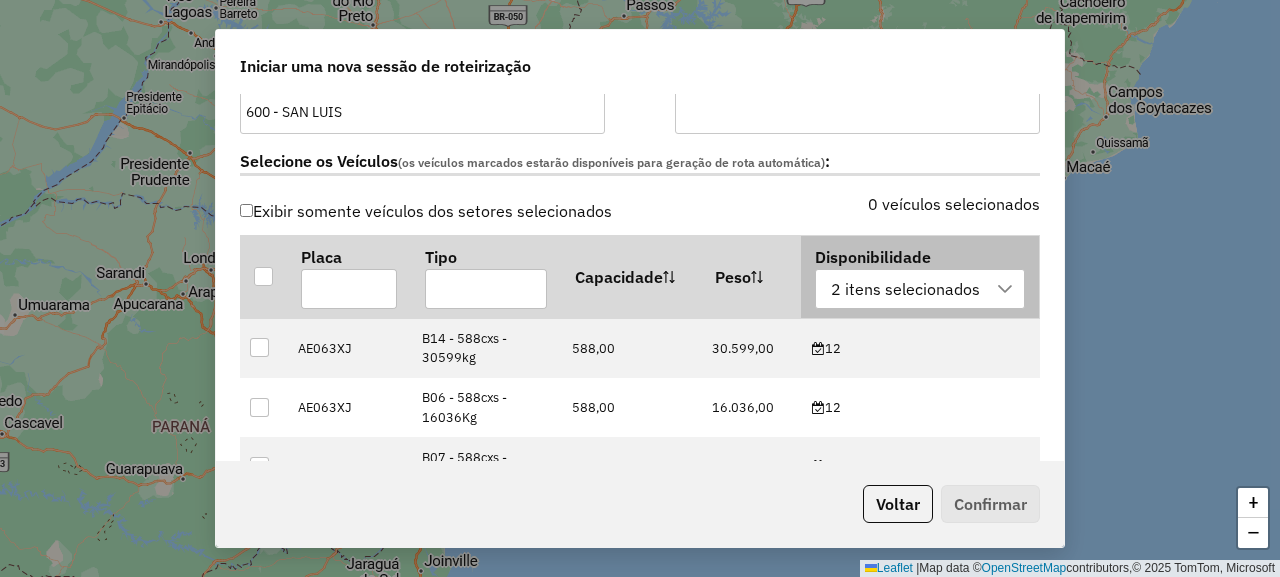 click on "2 itens selecionados" at bounding box center (905, 289) 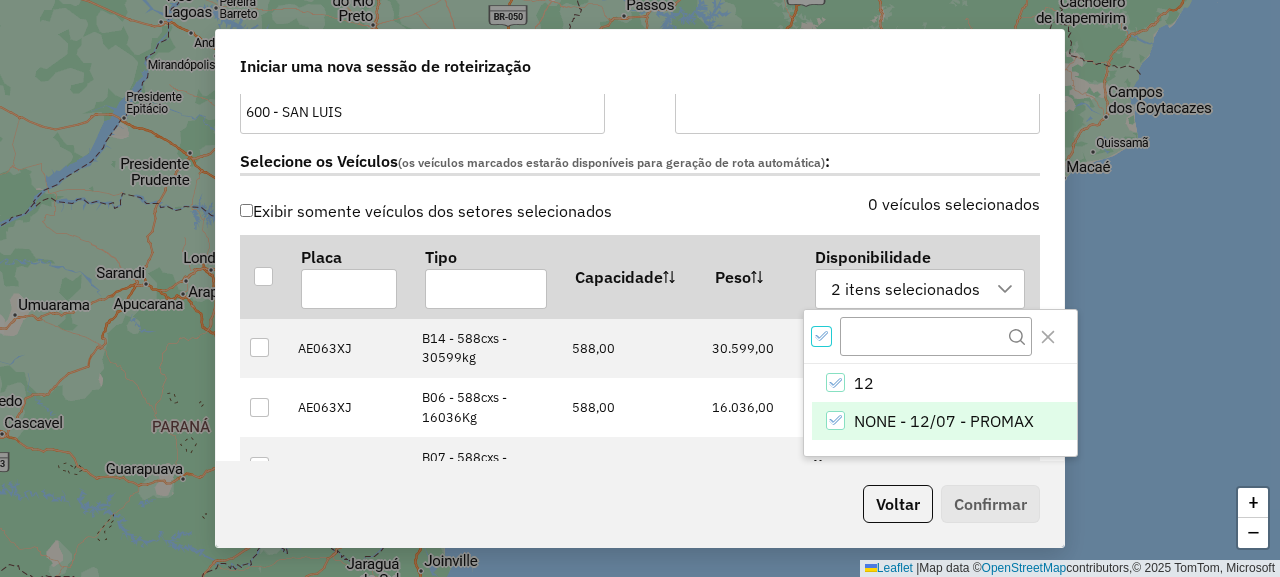 click 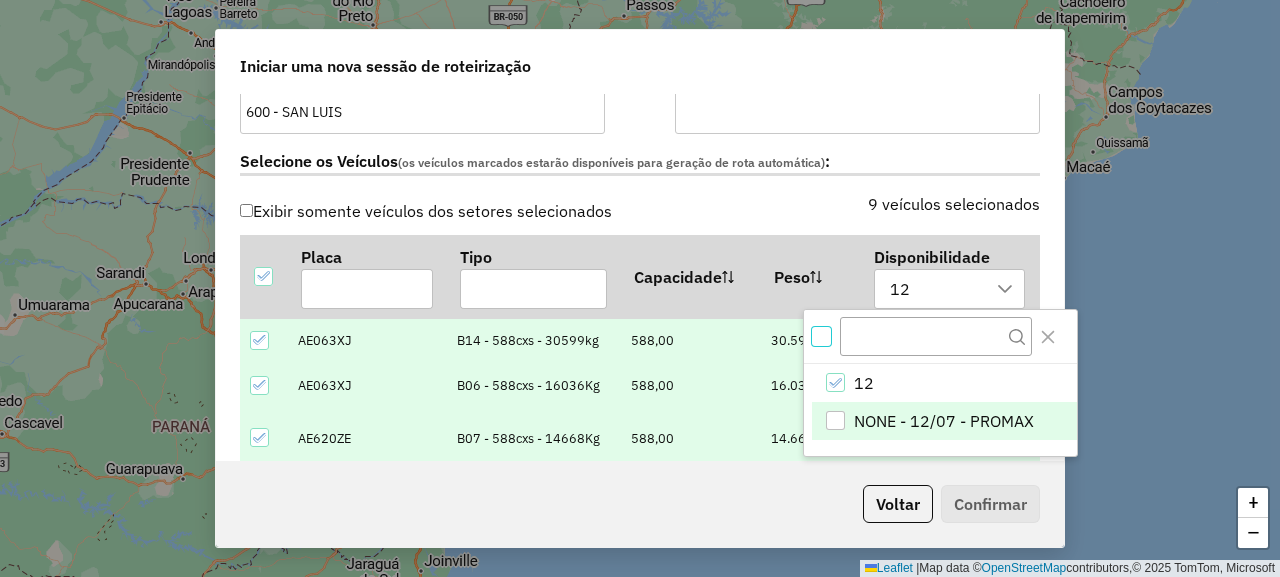 click at bounding box center (821, 336) 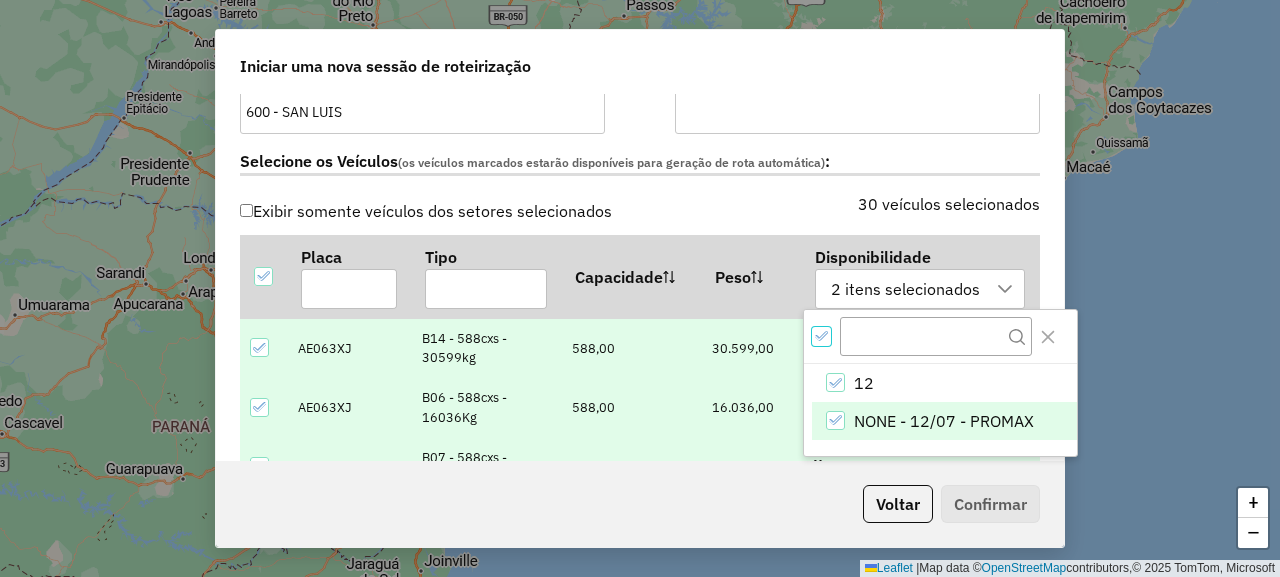 scroll, scrollTop: 12, scrollLeft: 7, axis: both 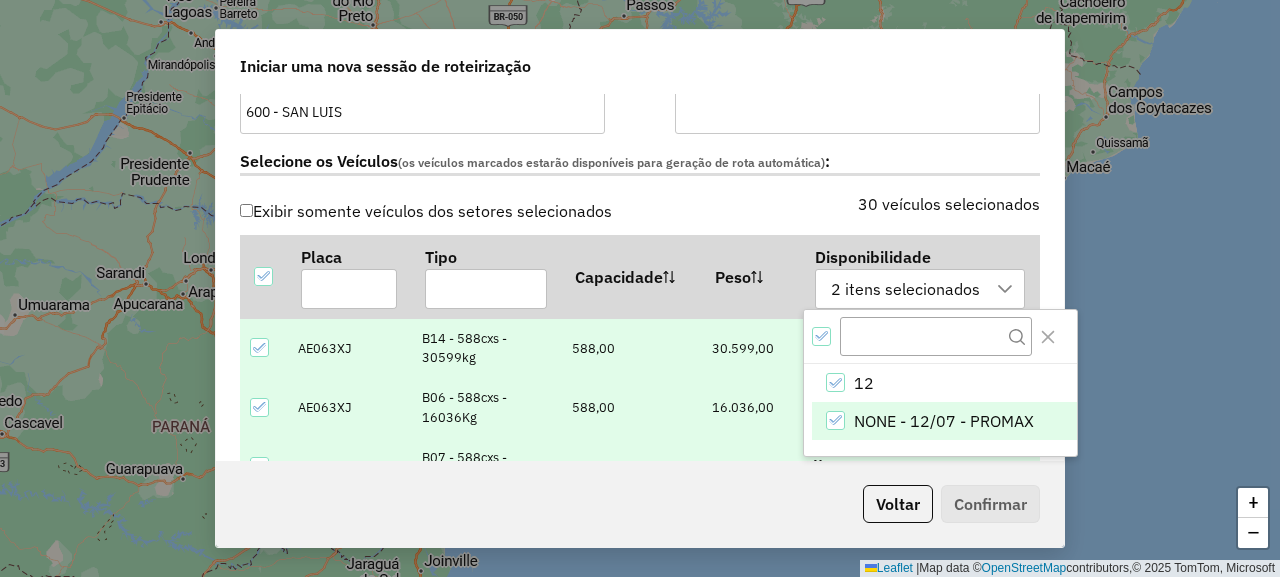 click at bounding box center (821, 336) 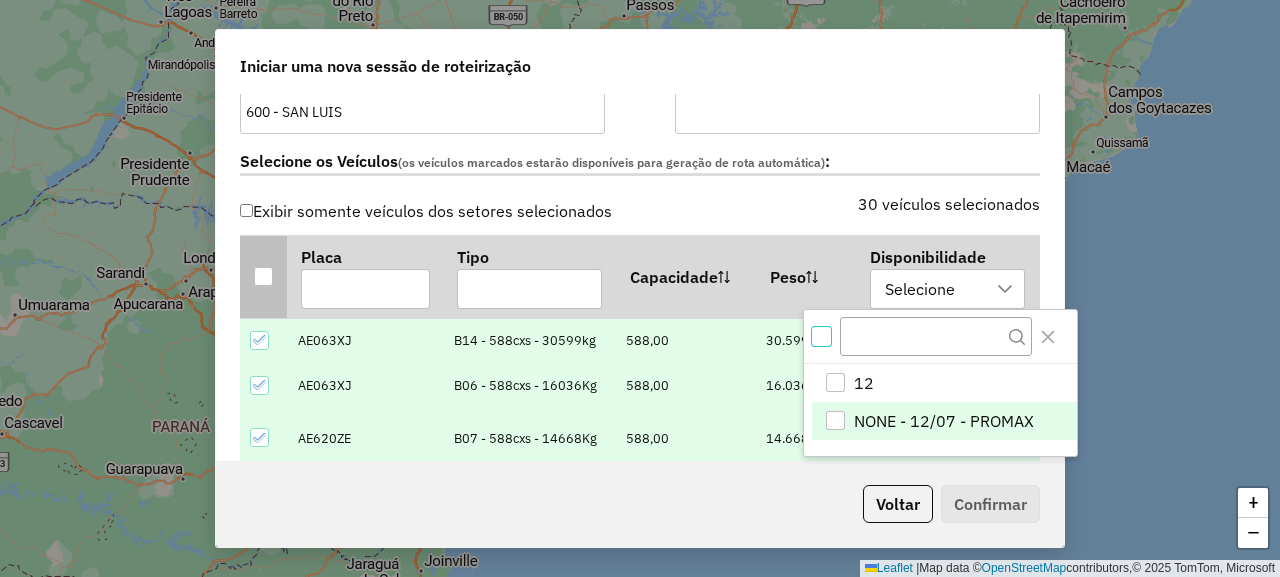 click at bounding box center [264, 277] 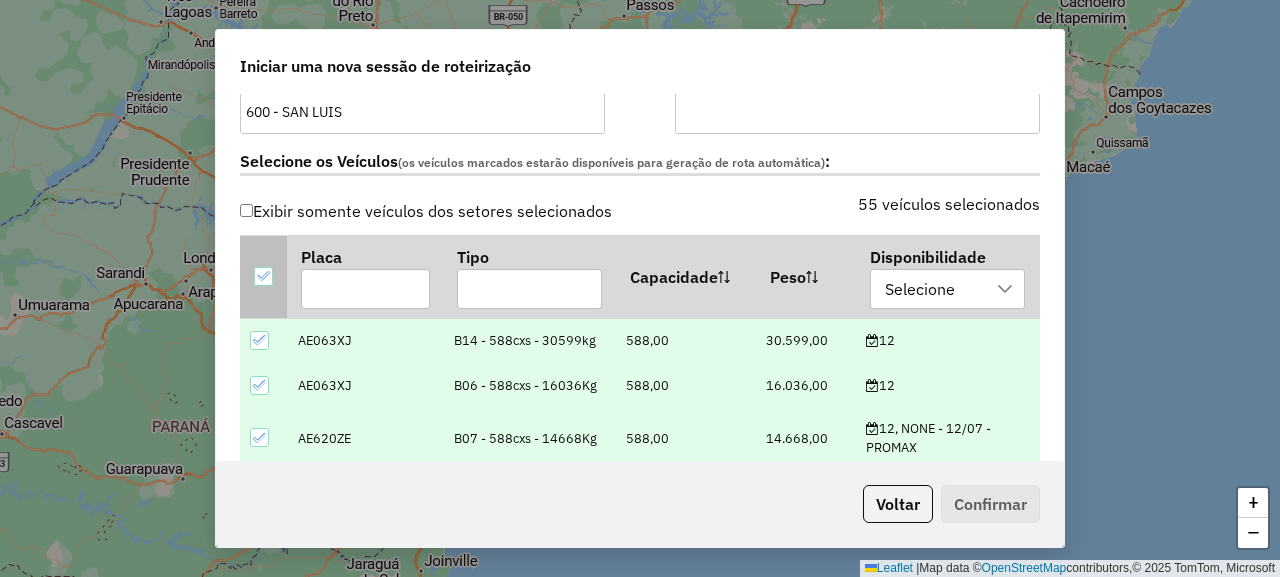 click at bounding box center (264, 277) 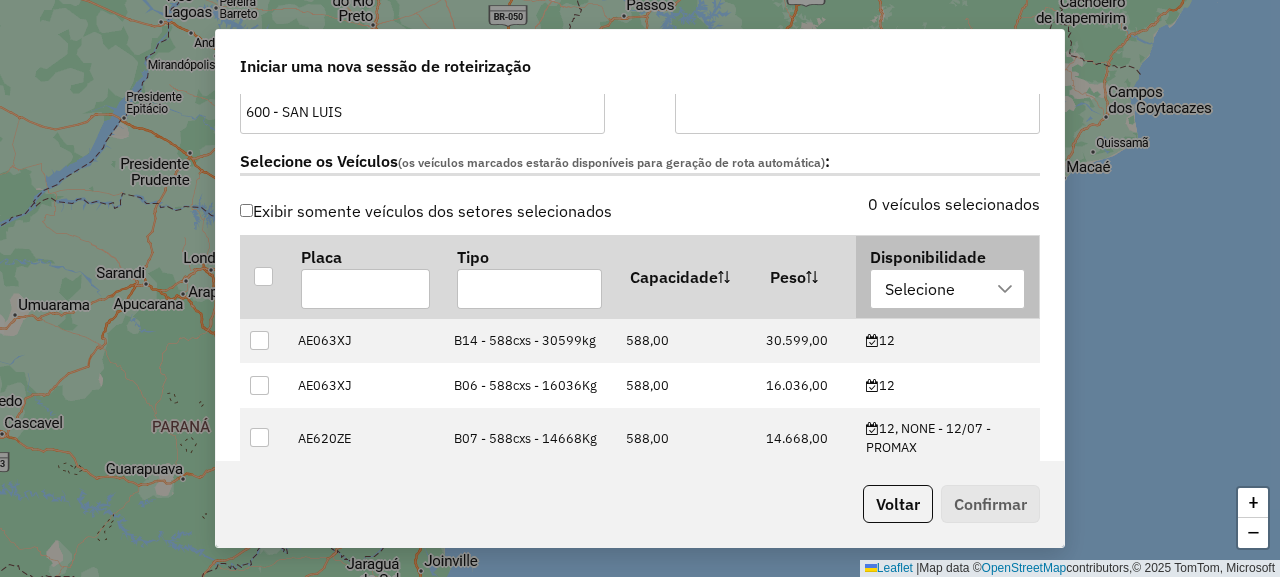 click on "Selecione" at bounding box center (933, 289) 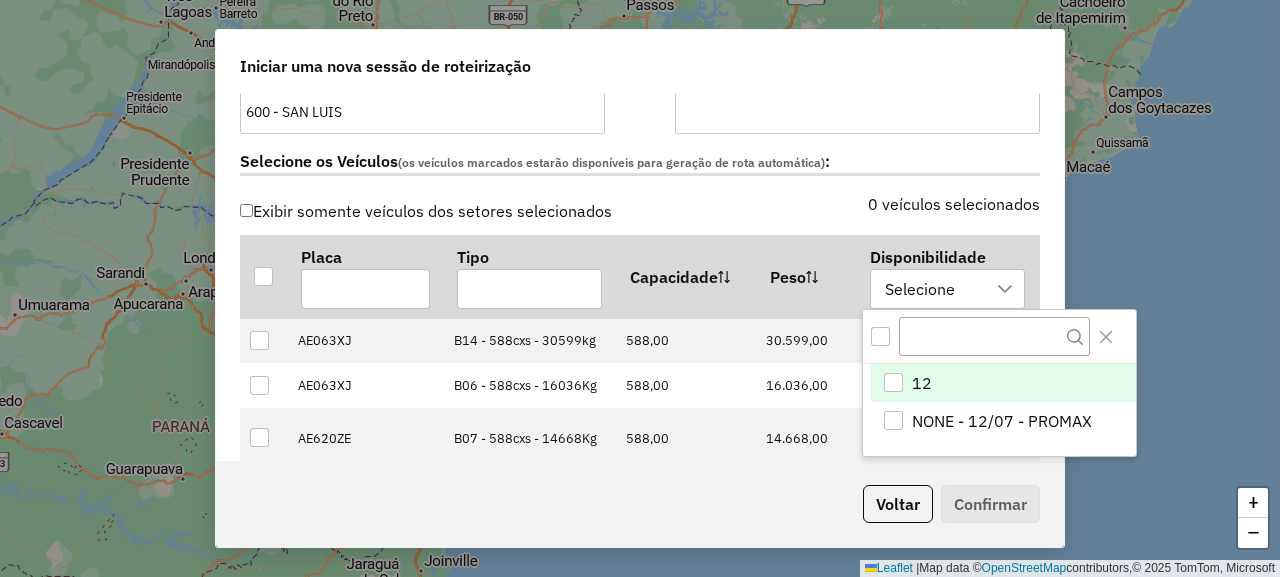 click on "12" at bounding box center (922, 383) 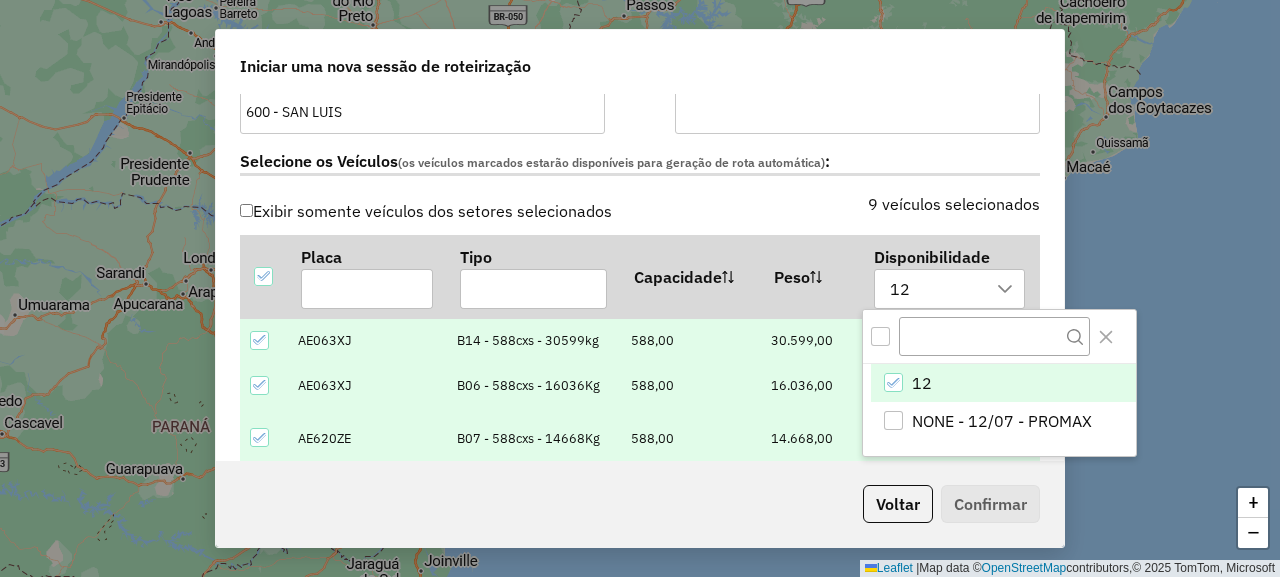 click on "Selecione os Veículos  (os veículos marcados estarão disponíveis para geração de rota automática) :" 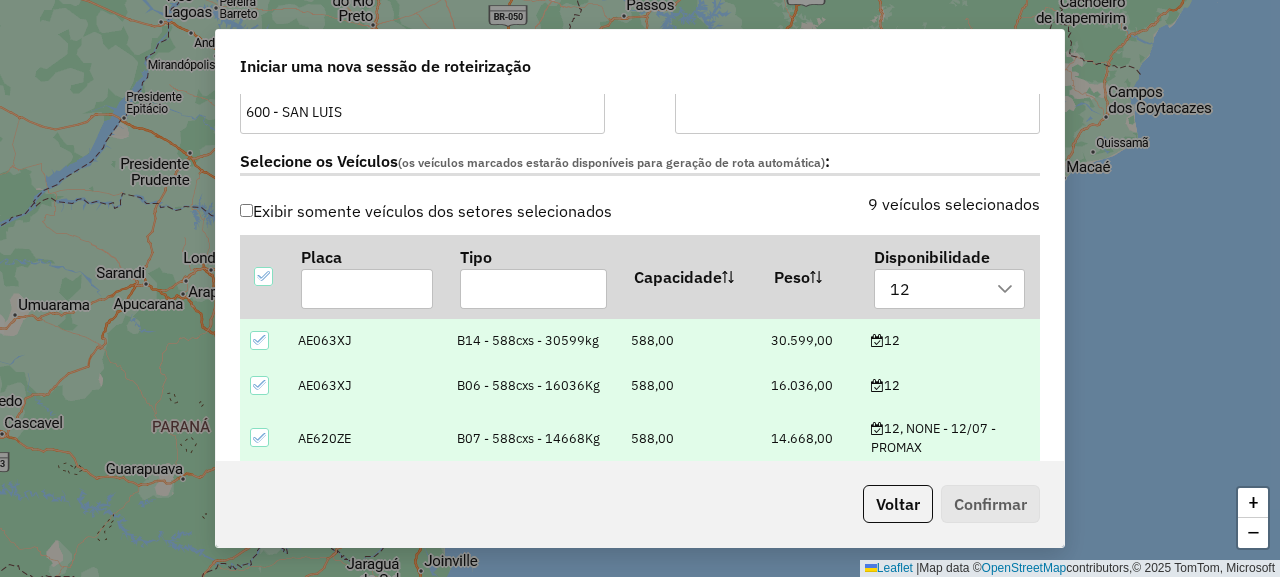 click on "**********" 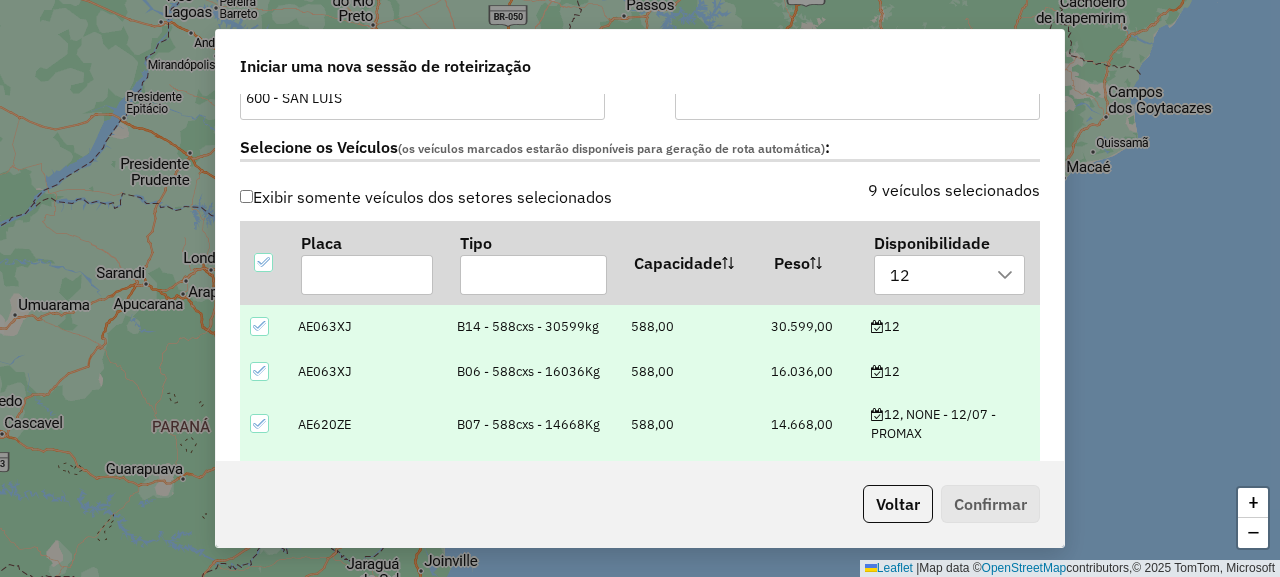 scroll, scrollTop: 594, scrollLeft: 0, axis: vertical 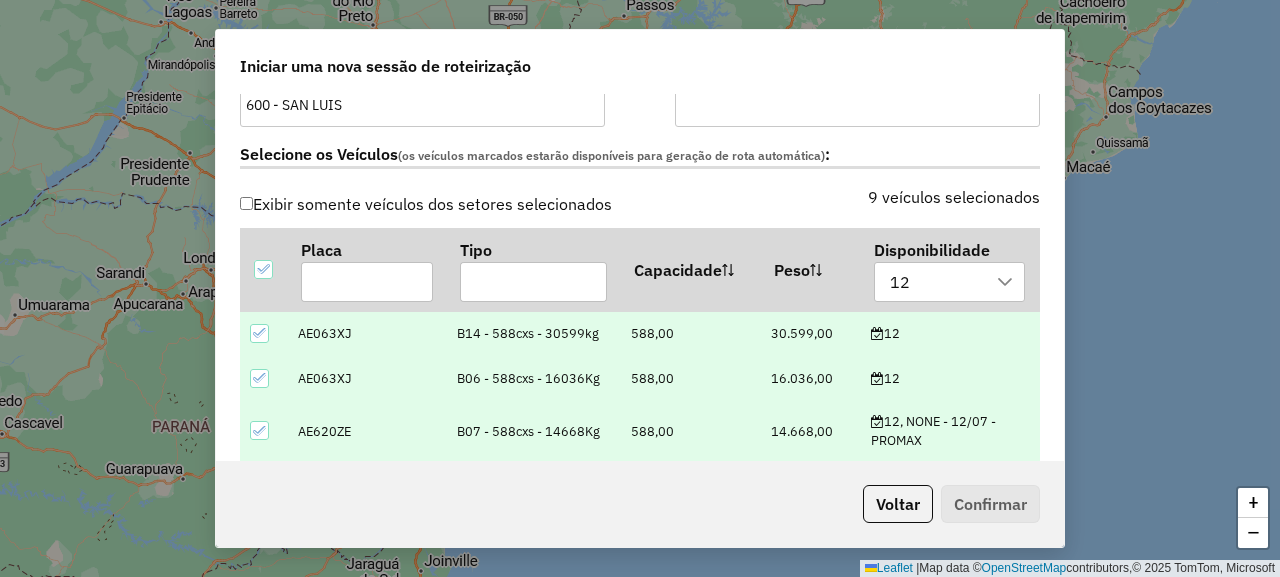 click on "**********" 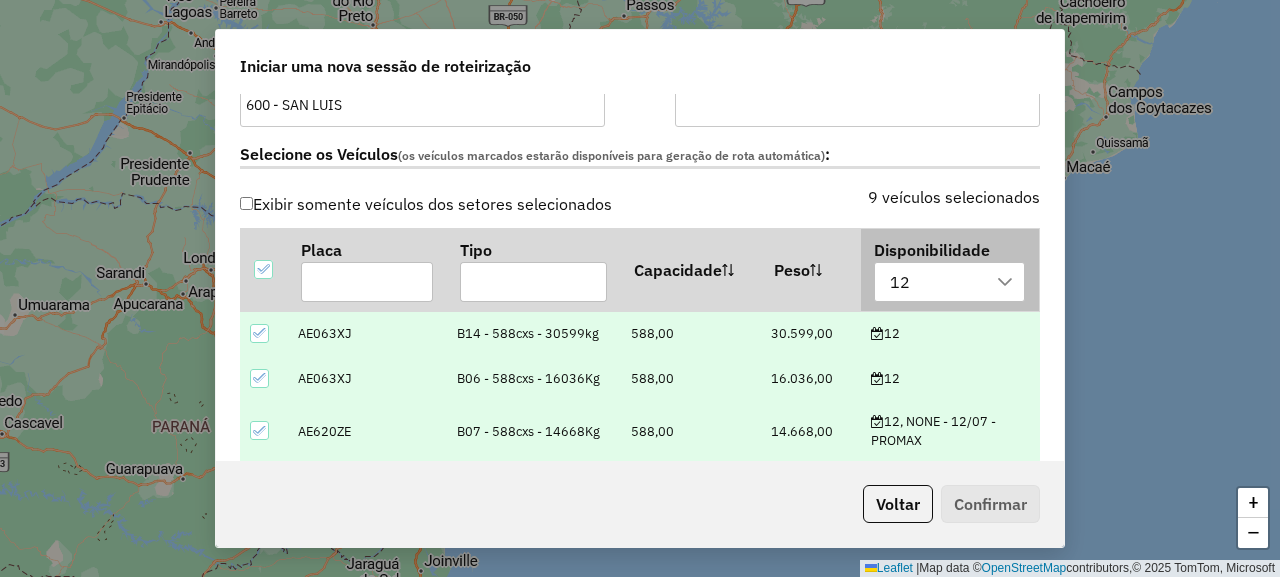 click on "12" at bounding box center (934, 282) 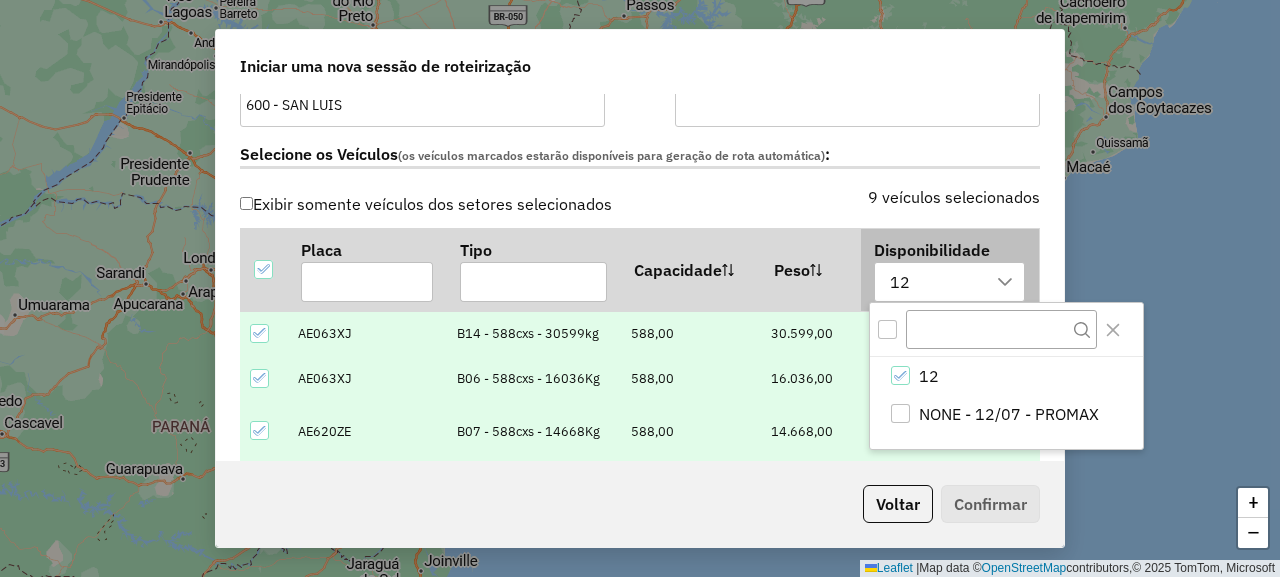 click on "12" at bounding box center (934, 282) 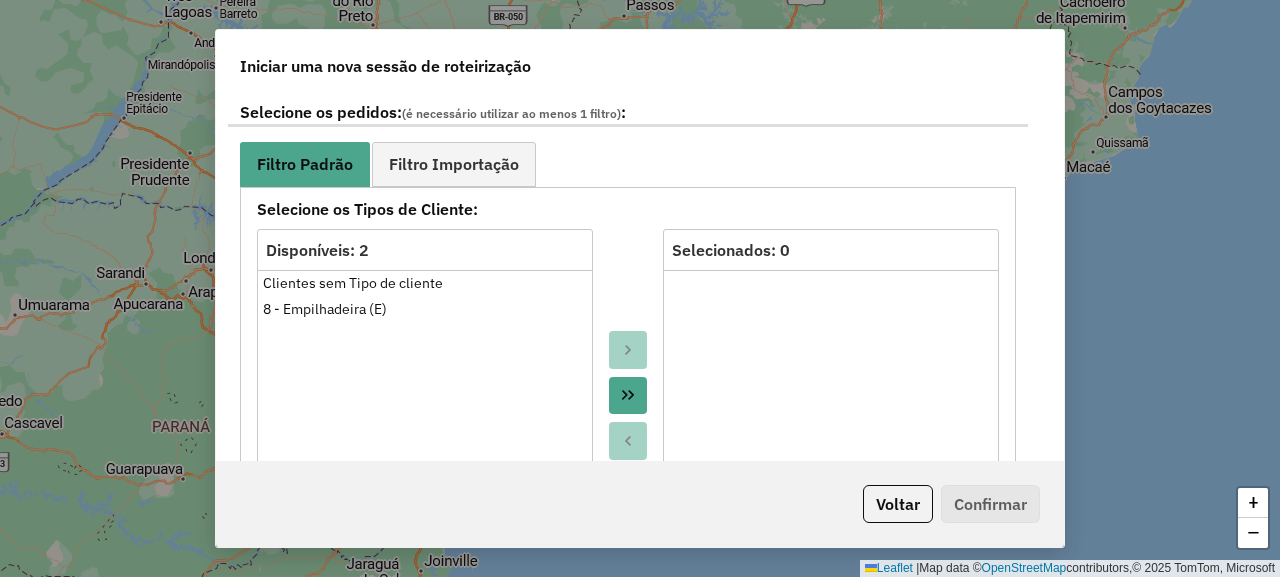 scroll, scrollTop: 1125, scrollLeft: 0, axis: vertical 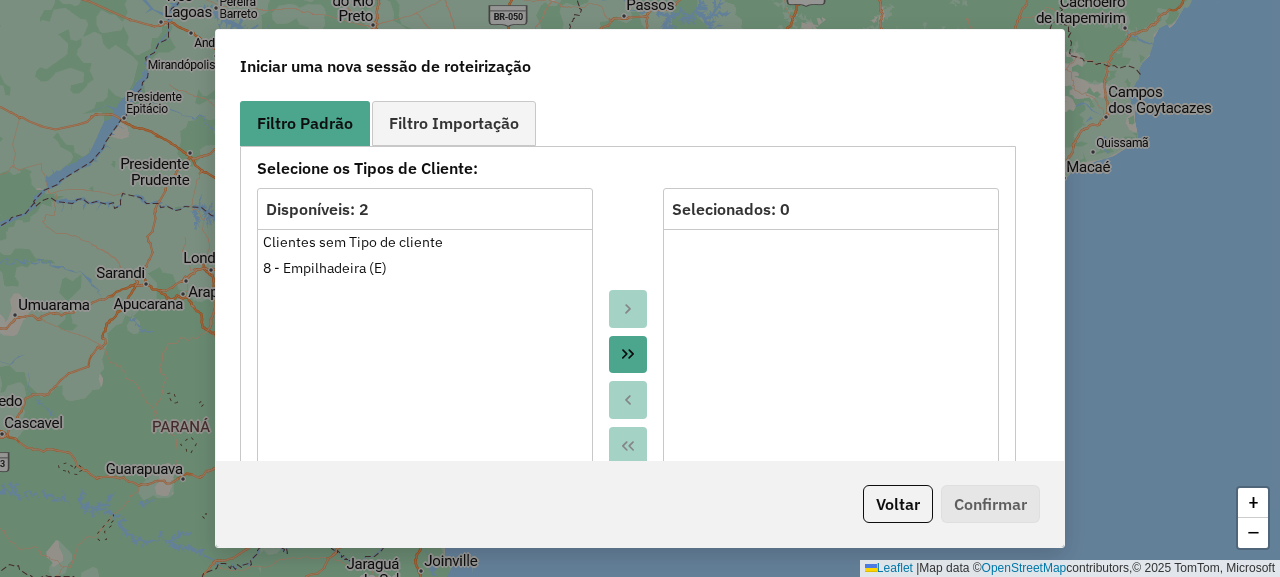 click on "**********" 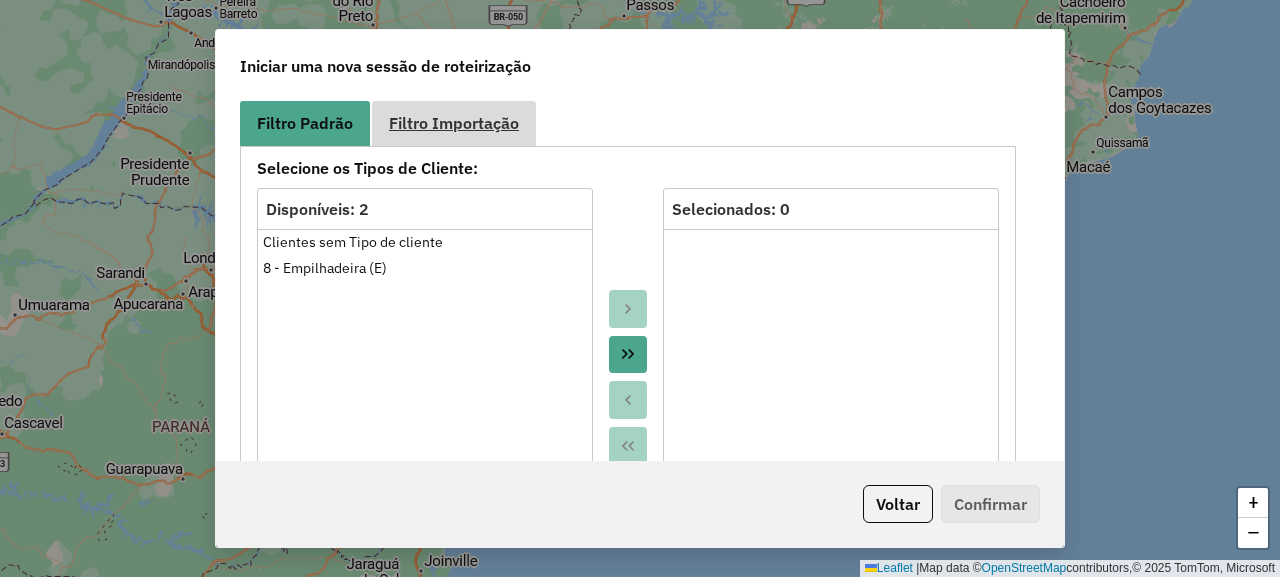 click on "Filtro Importação" at bounding box center (454, 123) 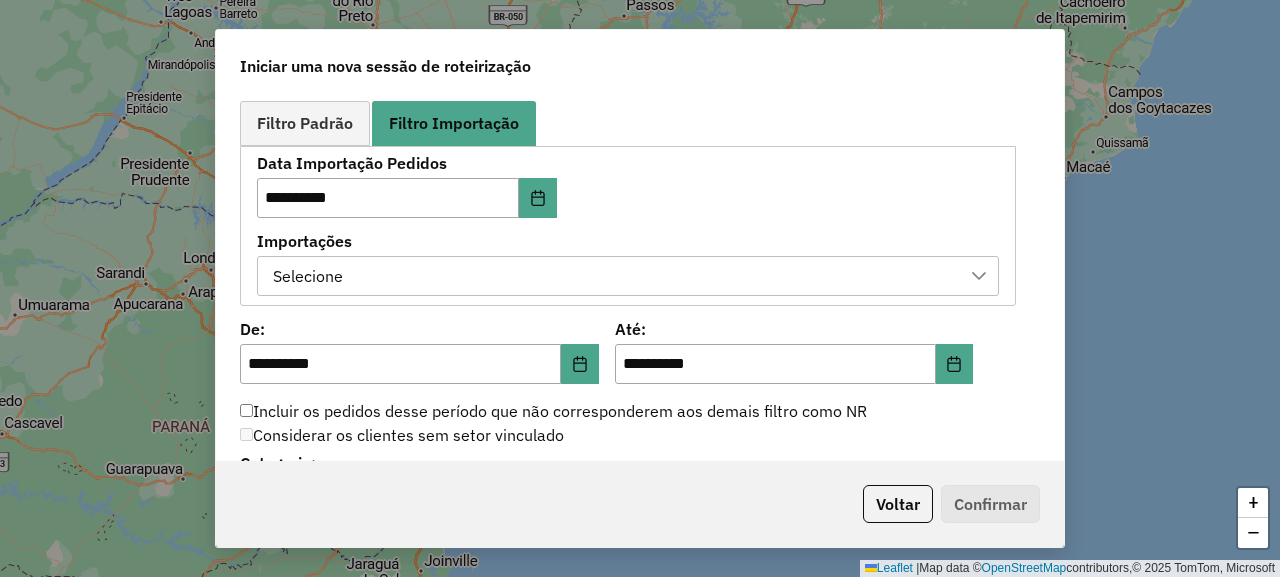 click on "Selecione" at bounding box center (613, 276) 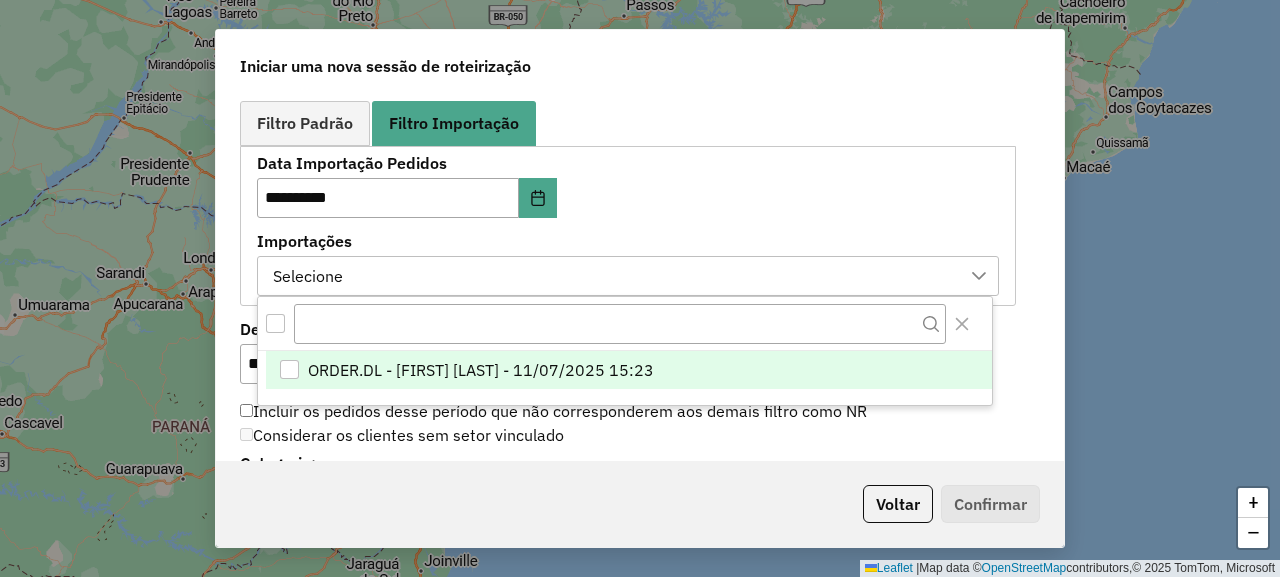 click on "ORDER.DL - NATHALIA DA COSTA SALES - 11/07/2025 15:23" at bounding box center [481, 370] 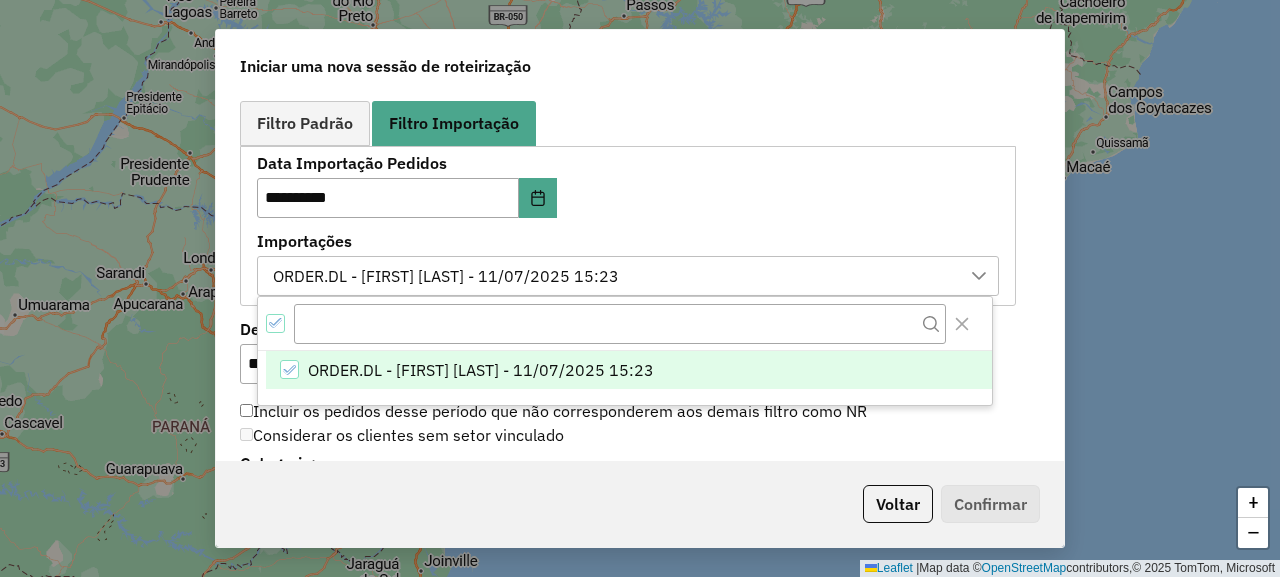 click on "Importações" at bounding box center [628, 241] 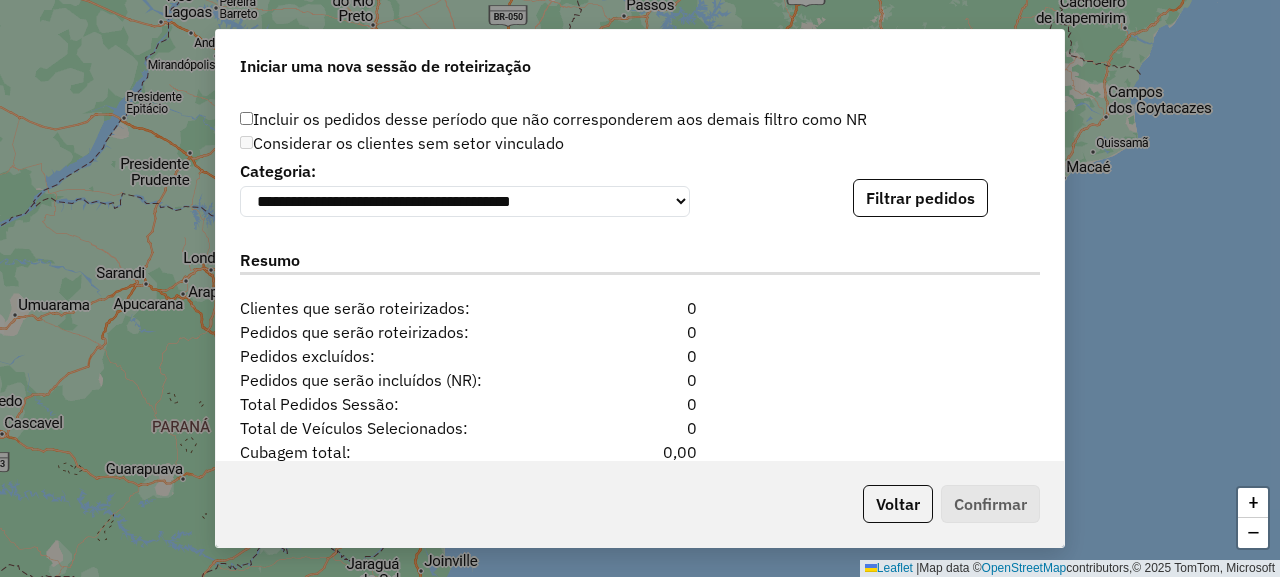 scroll, scrollTop: 1422, scrollLeft: 0, axis: vertical 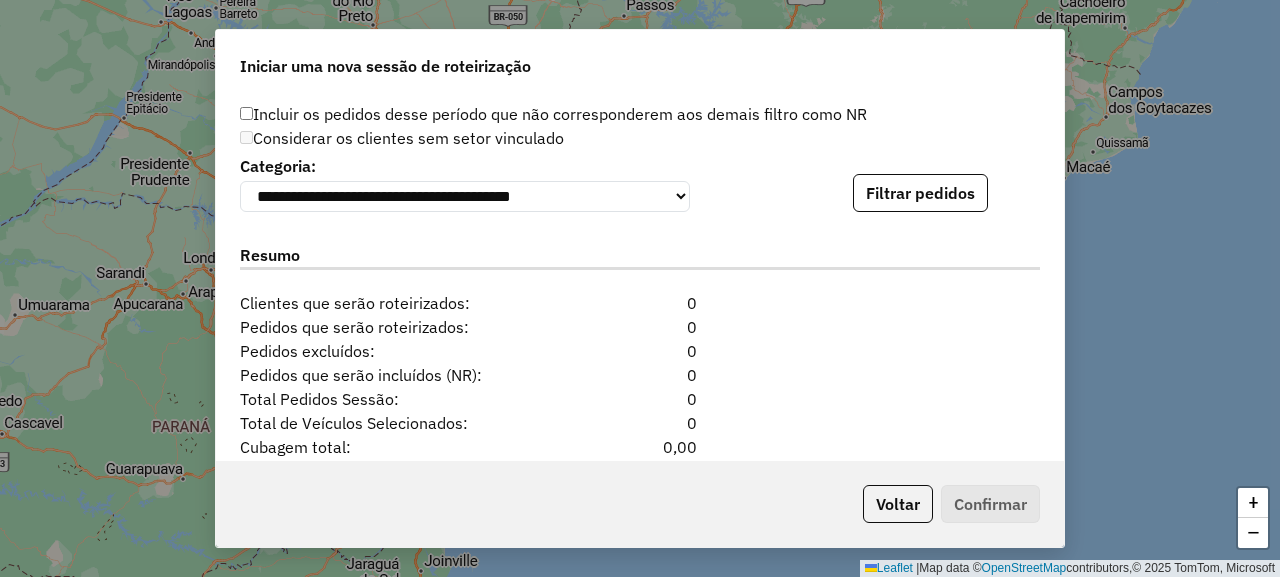 click on "**********" 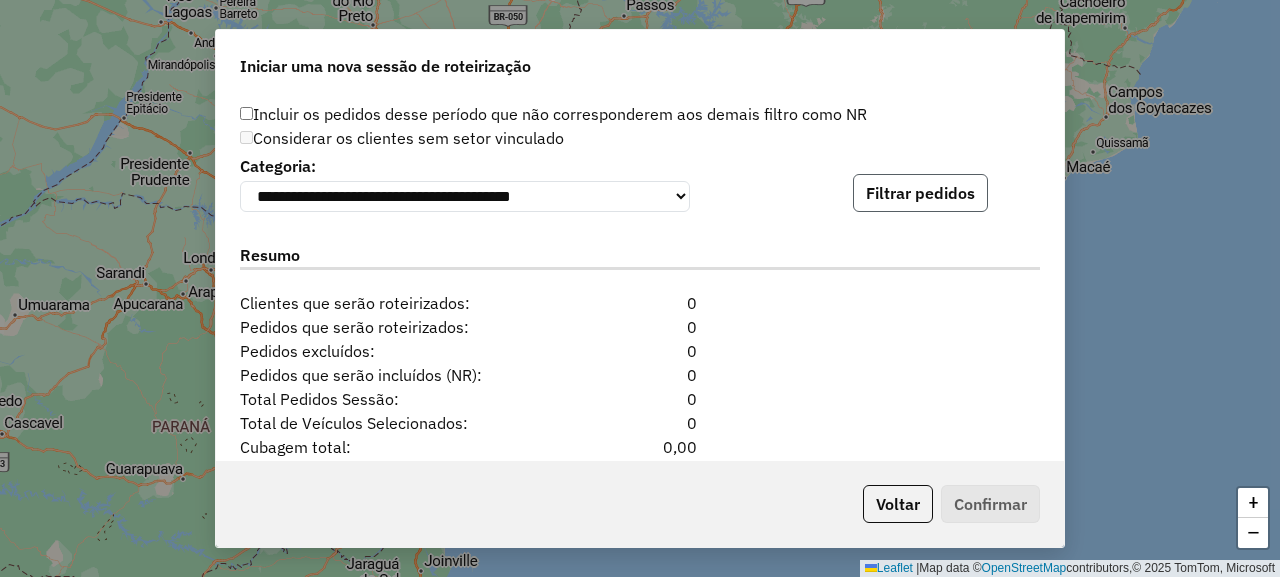 click on "Filtrar pedidos" 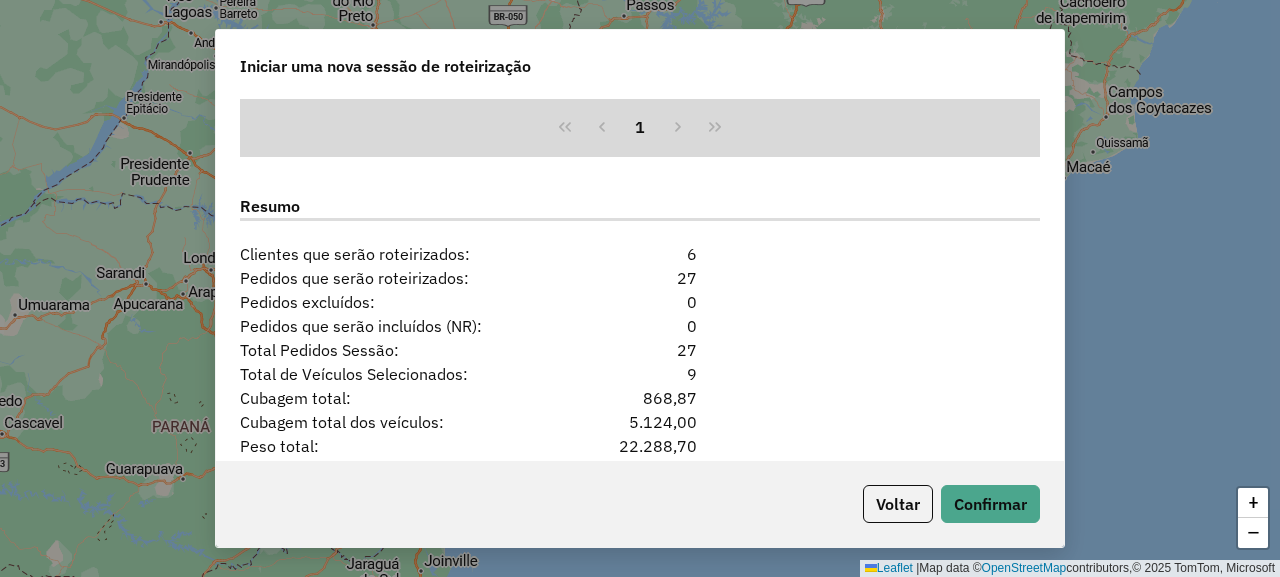 scroll, scrollTop: 1896, scrollLeft: 0, axis: vertical 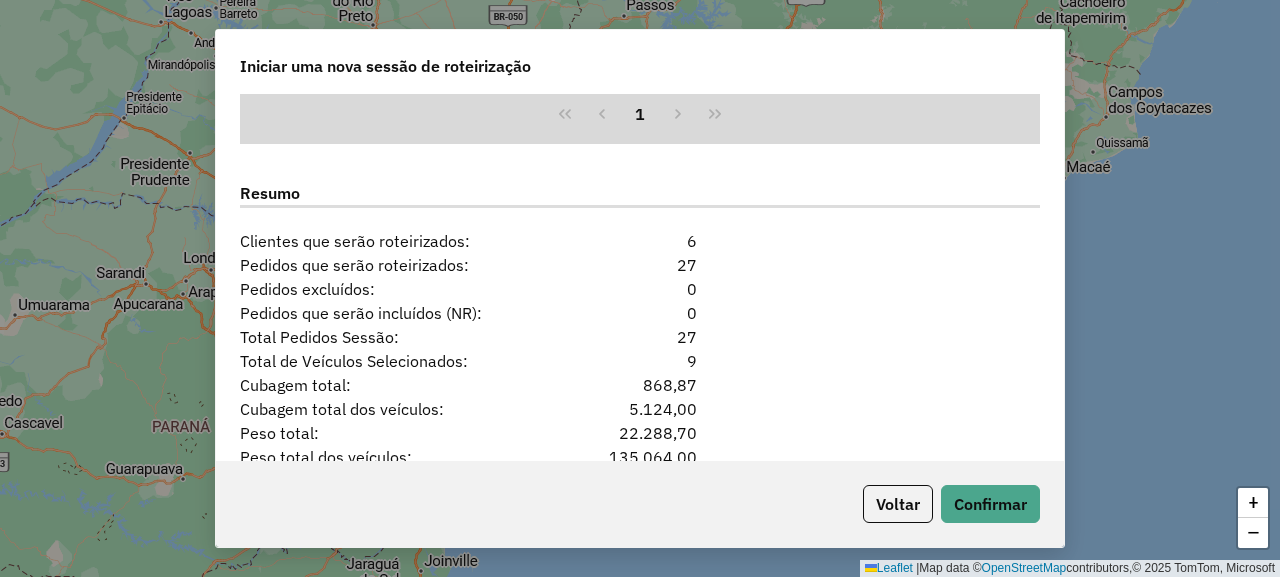 click on "**********" 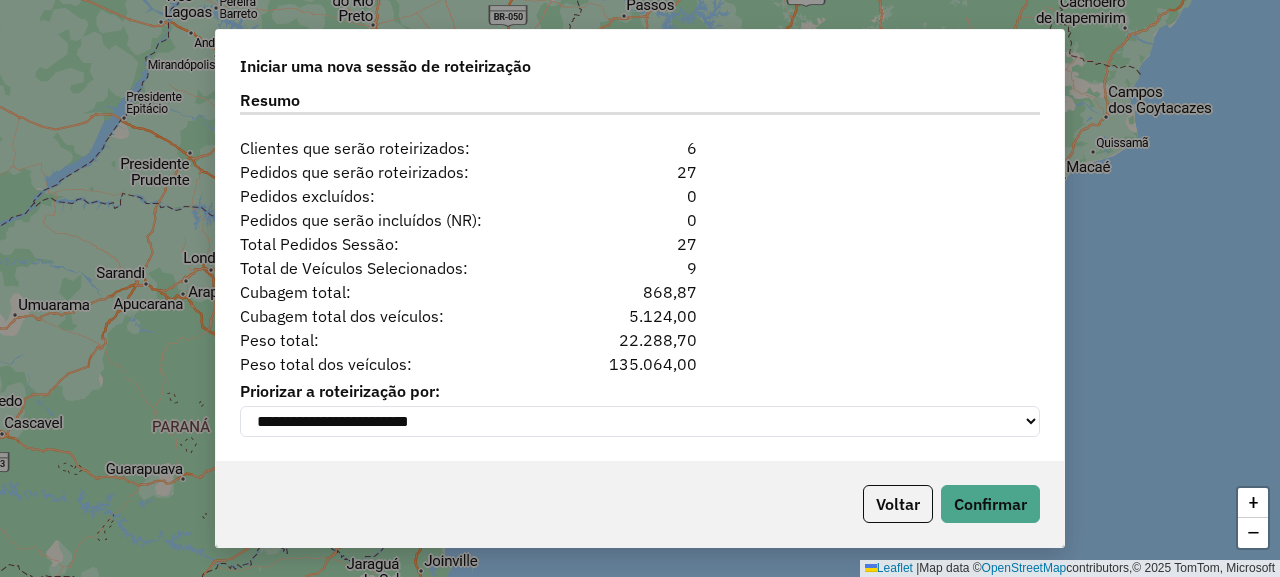 click on "Voltar   Confirmar" 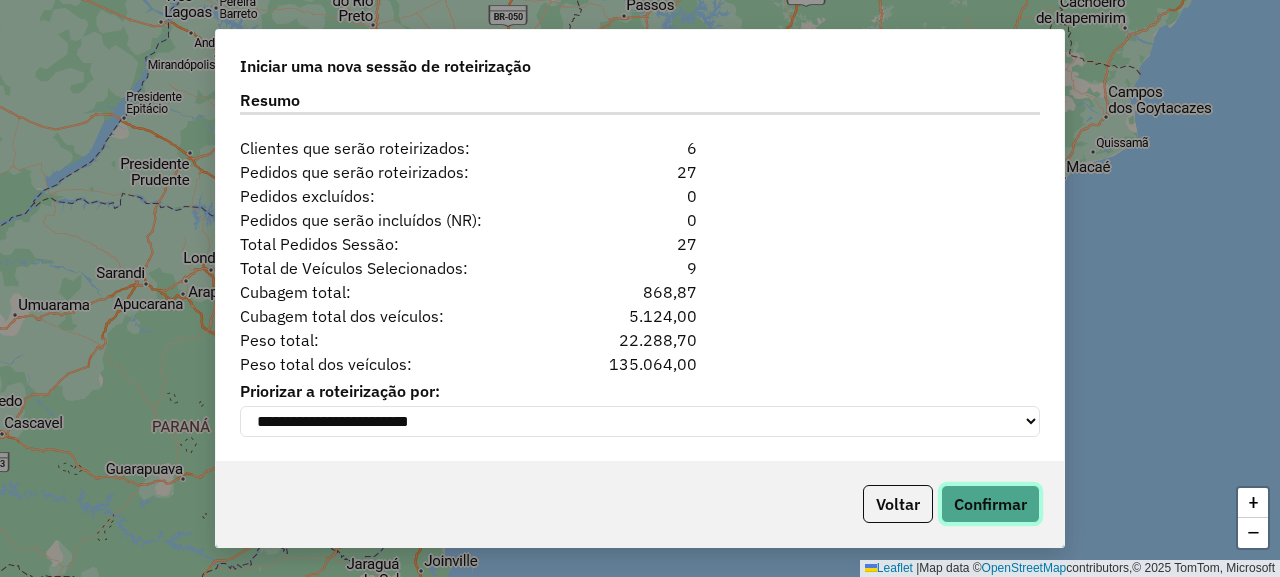 click on "Confirmar" 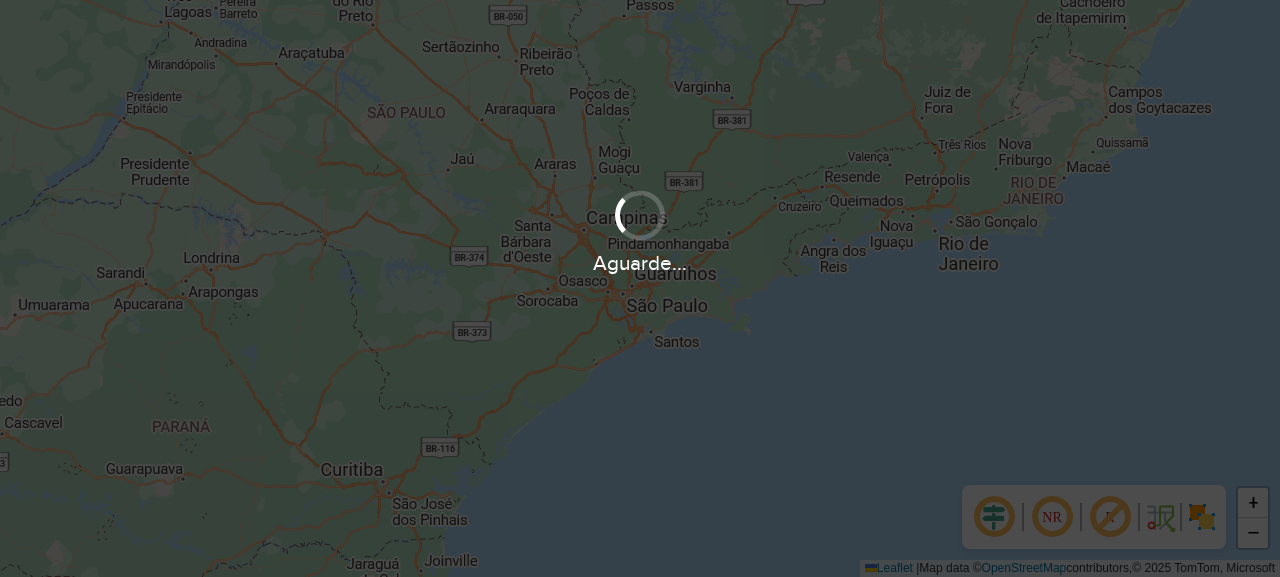 scroll, scrollTop: 0, scrollLeft: 0, axis: both 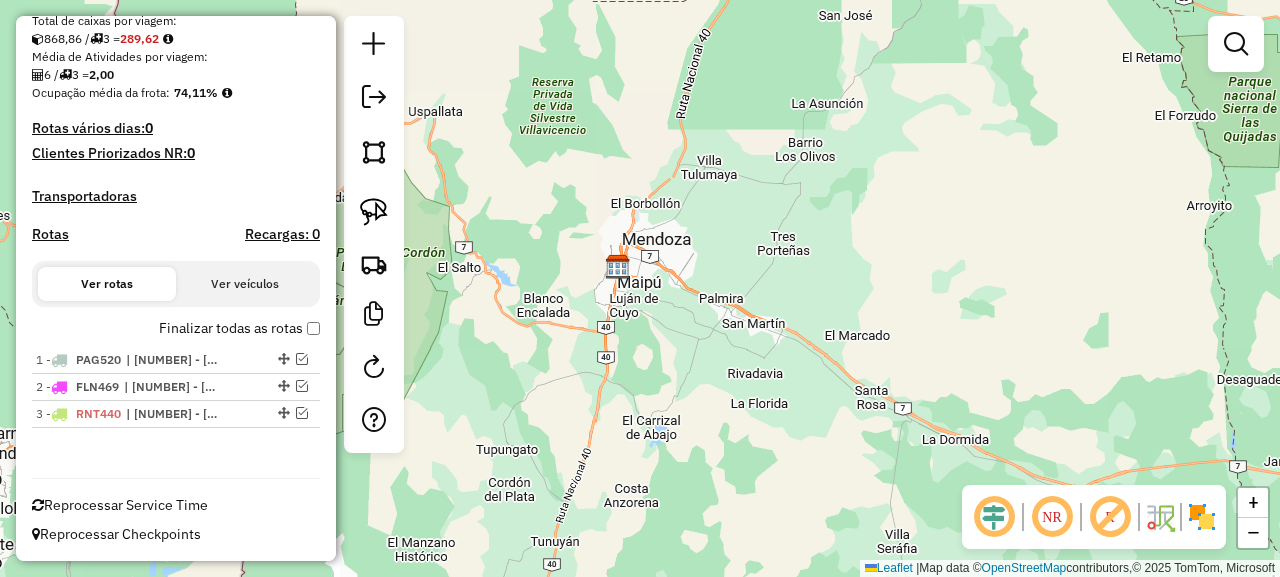 click 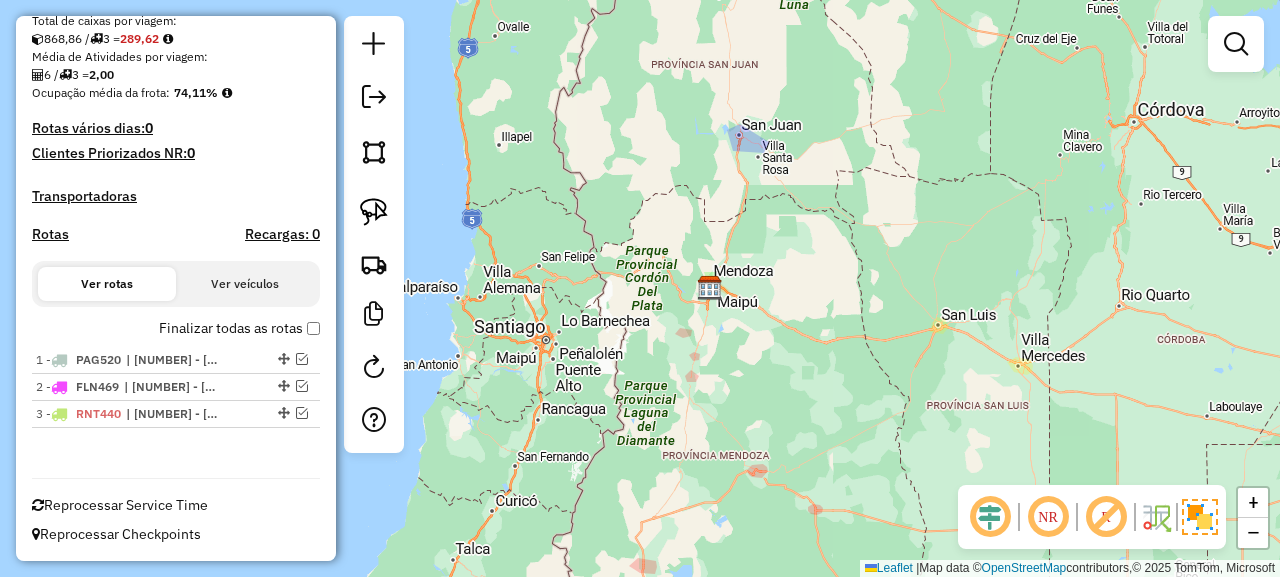 click 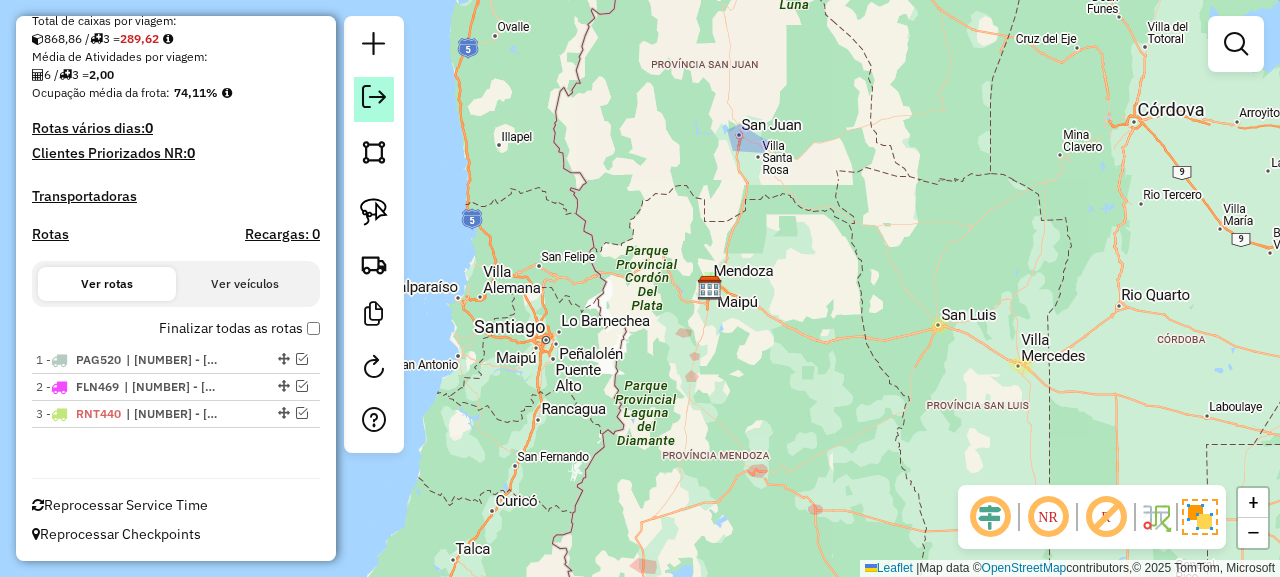 click 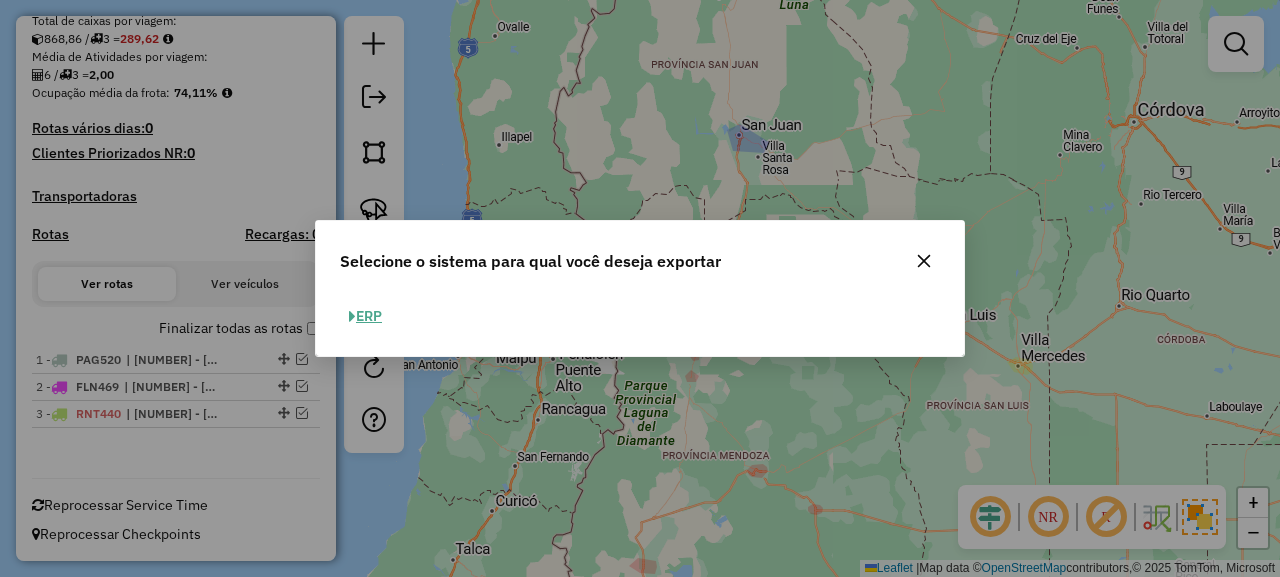 click on "ERP" 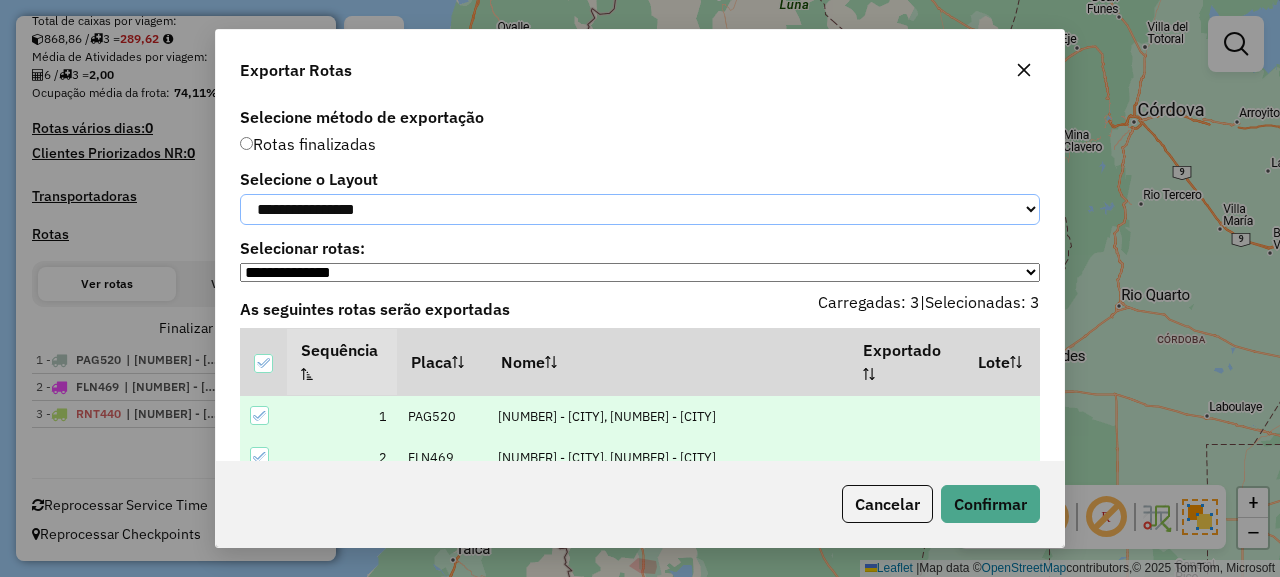 click on "**********" 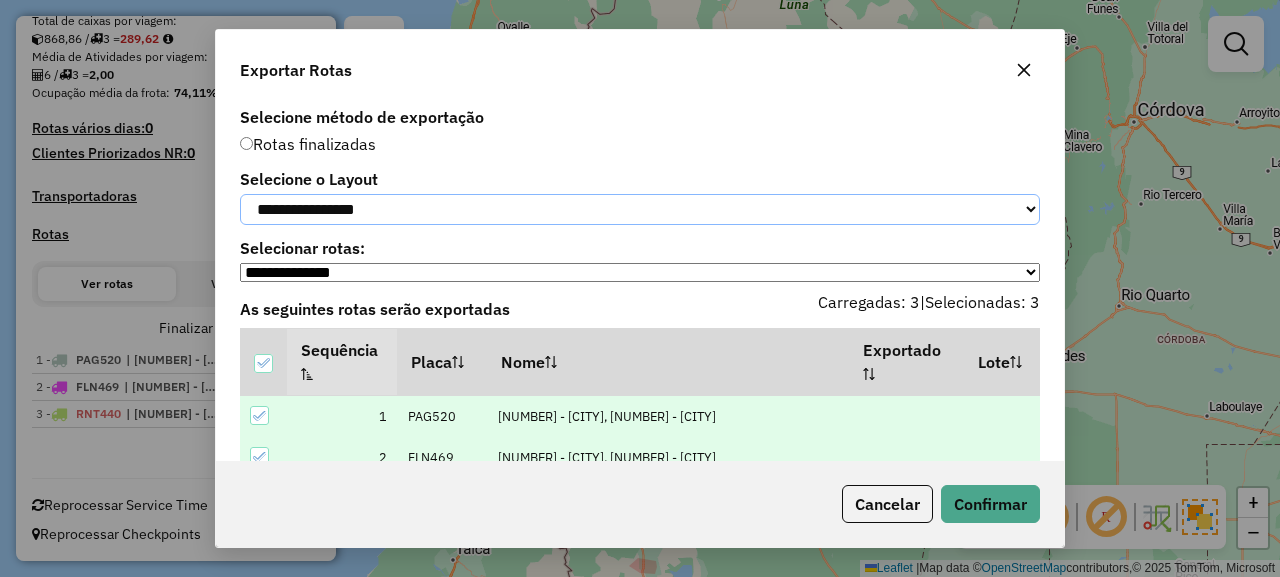 select on "*********" 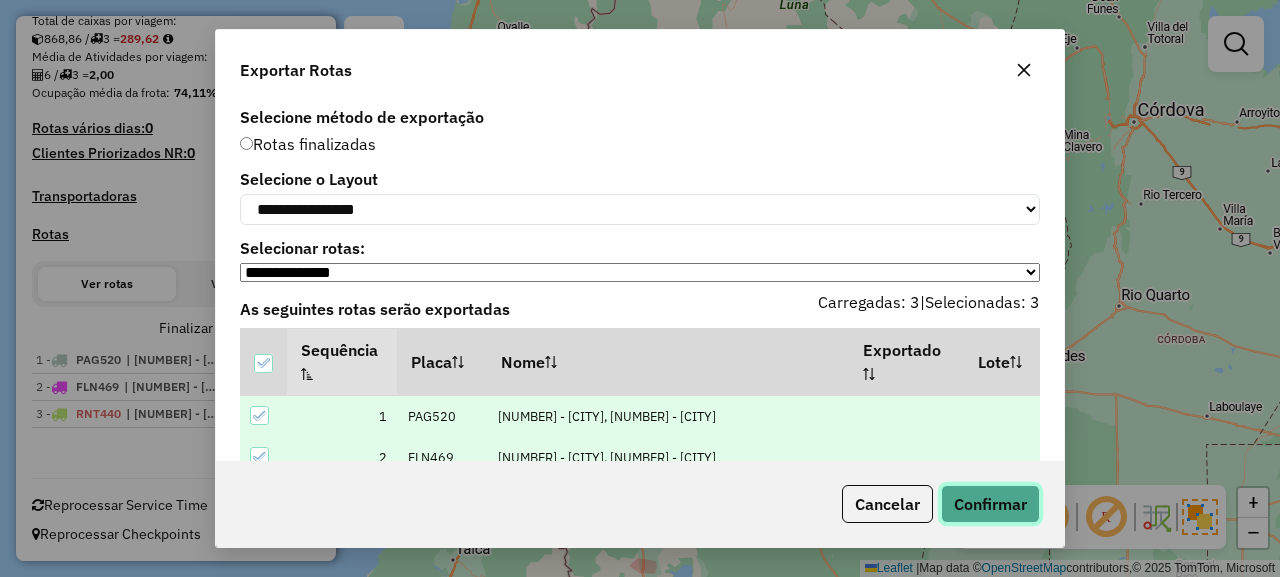 click on "Confirmar" 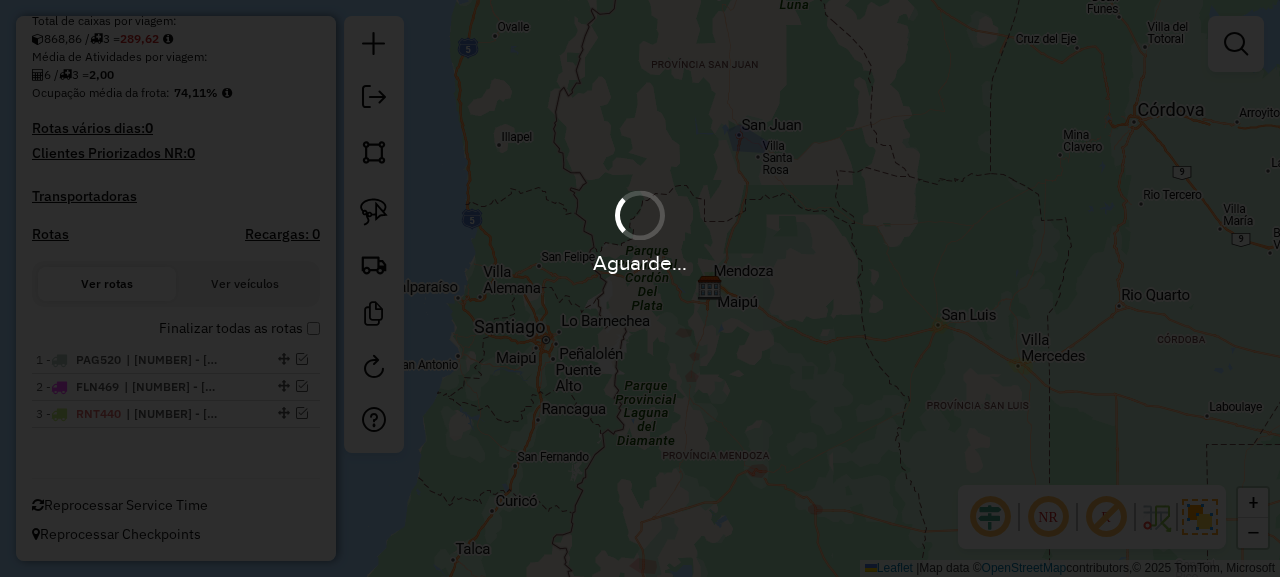 scroll, scrollTop: 443, scrollLeft: 0, axis: vertical 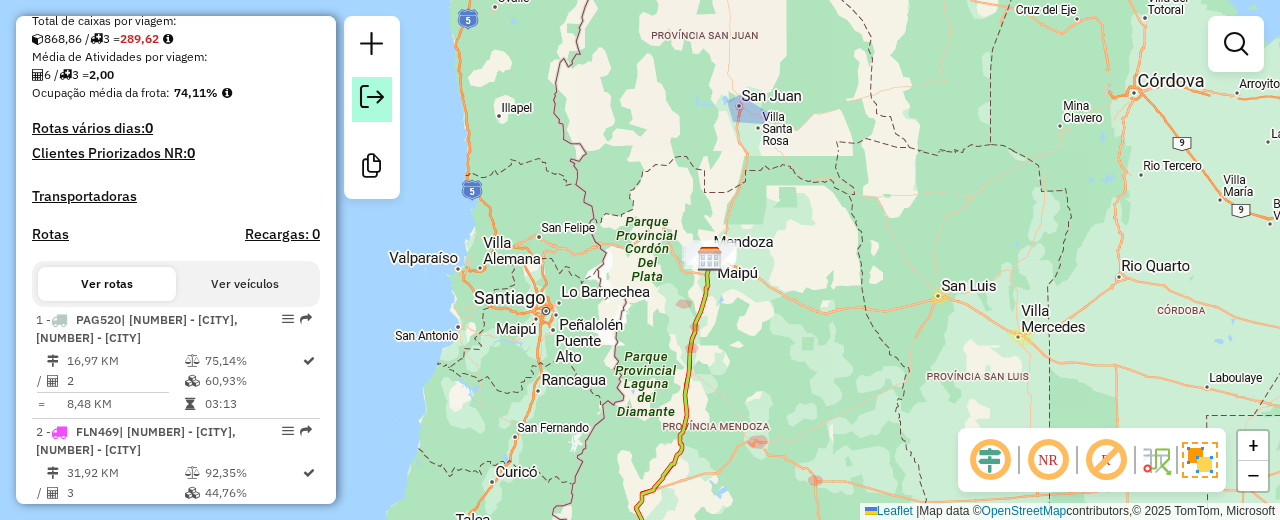 click 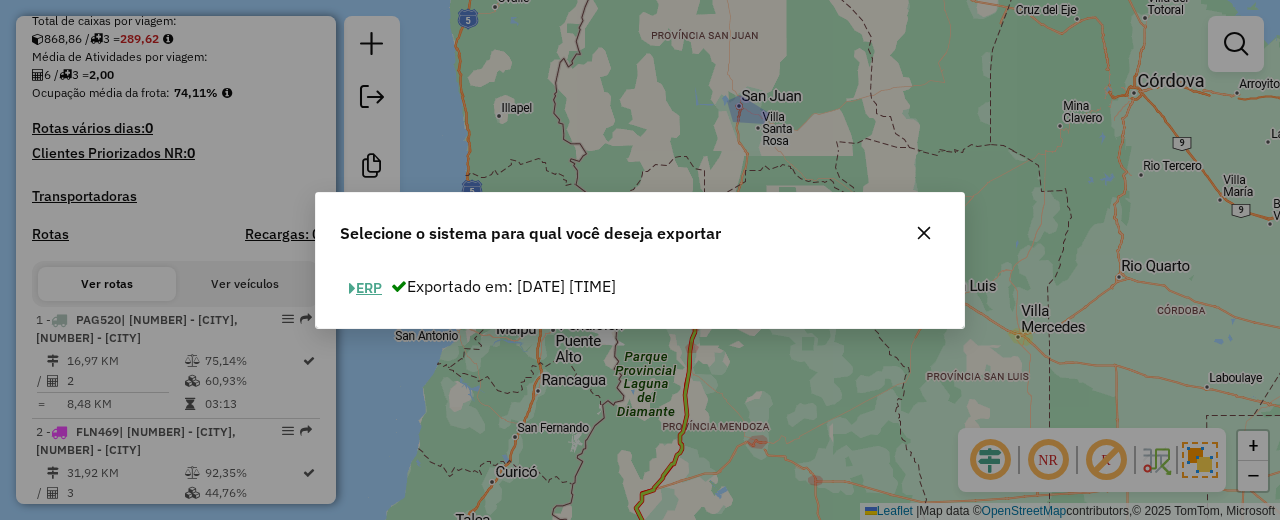 click on "ERP" 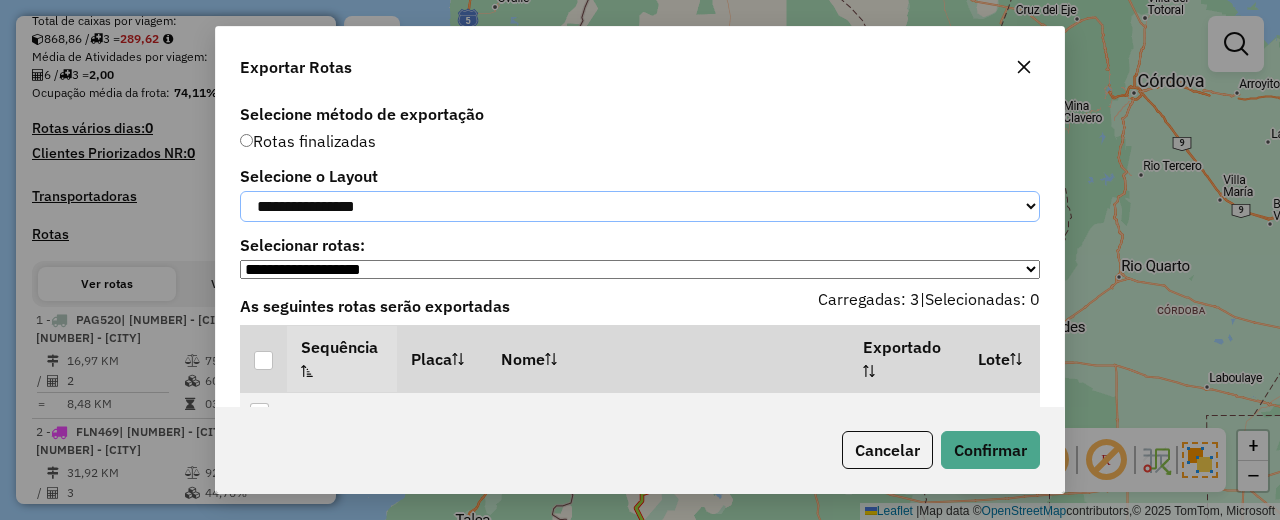 click on "**********" 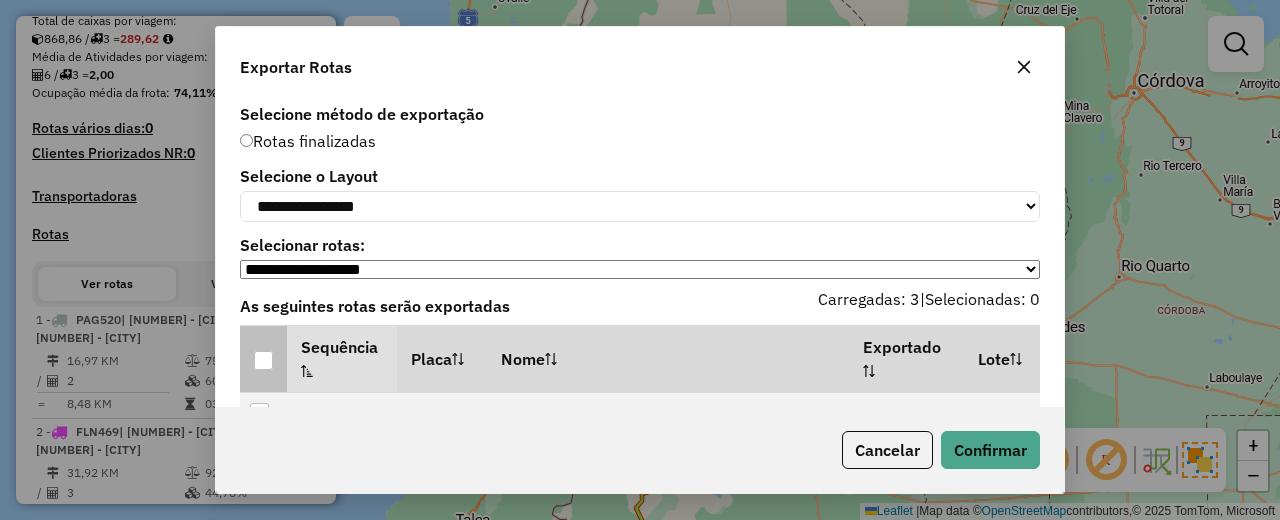 click at bounding box center (263, 360) 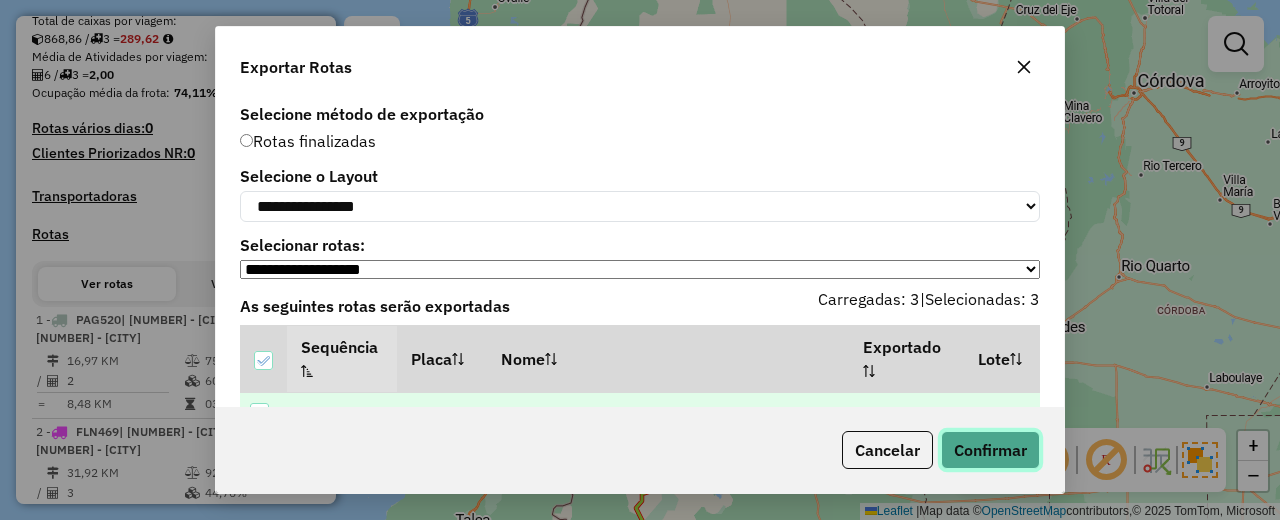 click on "Confirmar" 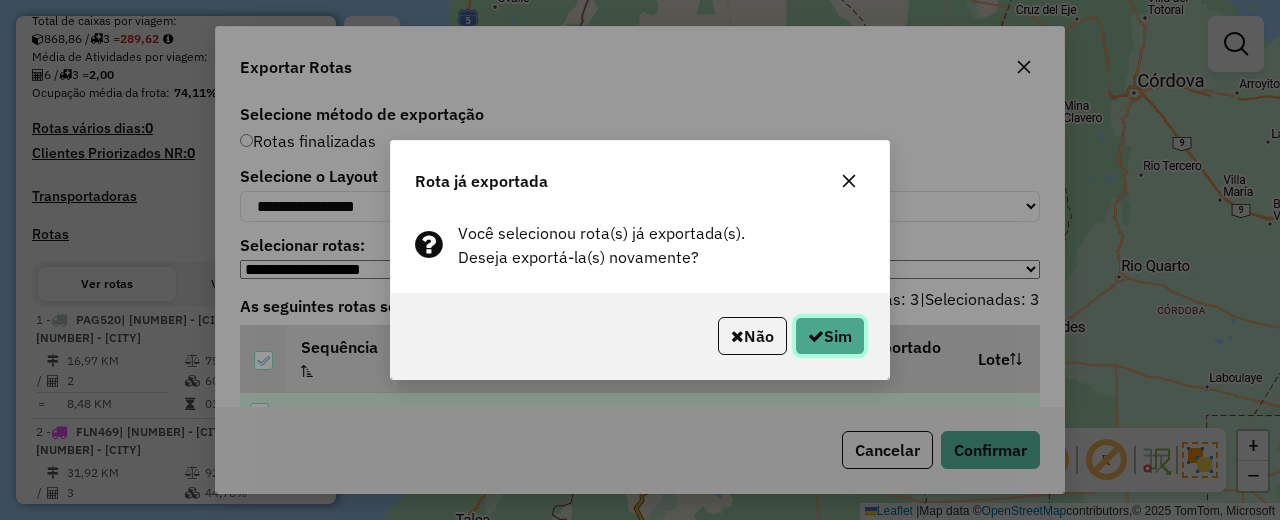 click on "Sim" 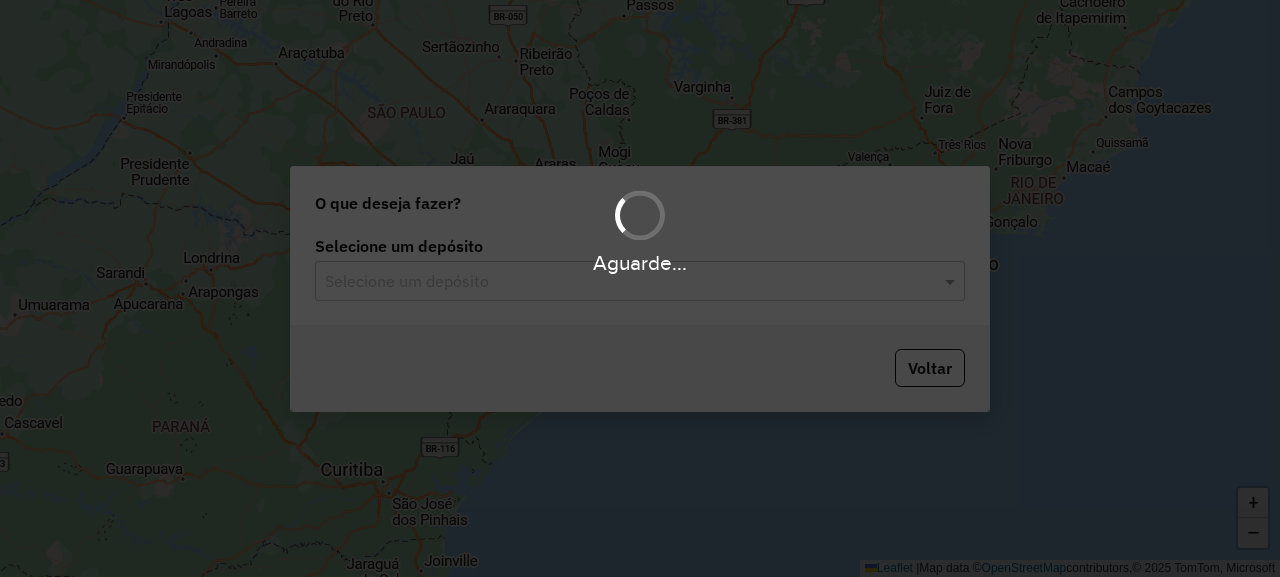 scroll, scrollTop: 0, scrollLeft: 0, axis: both 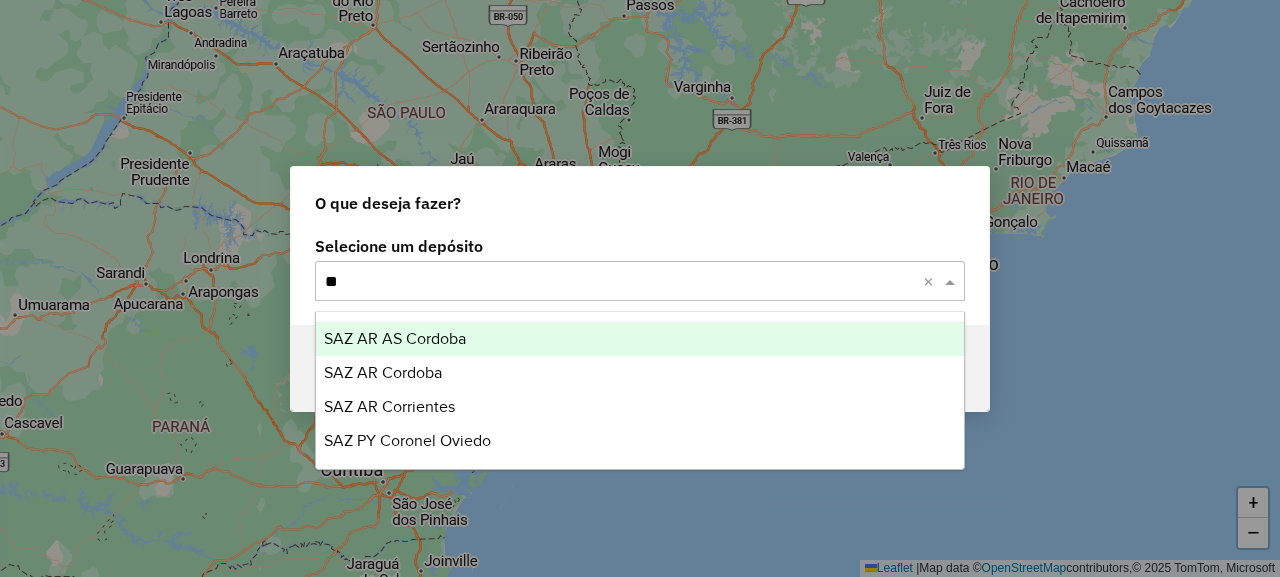 type on "*" 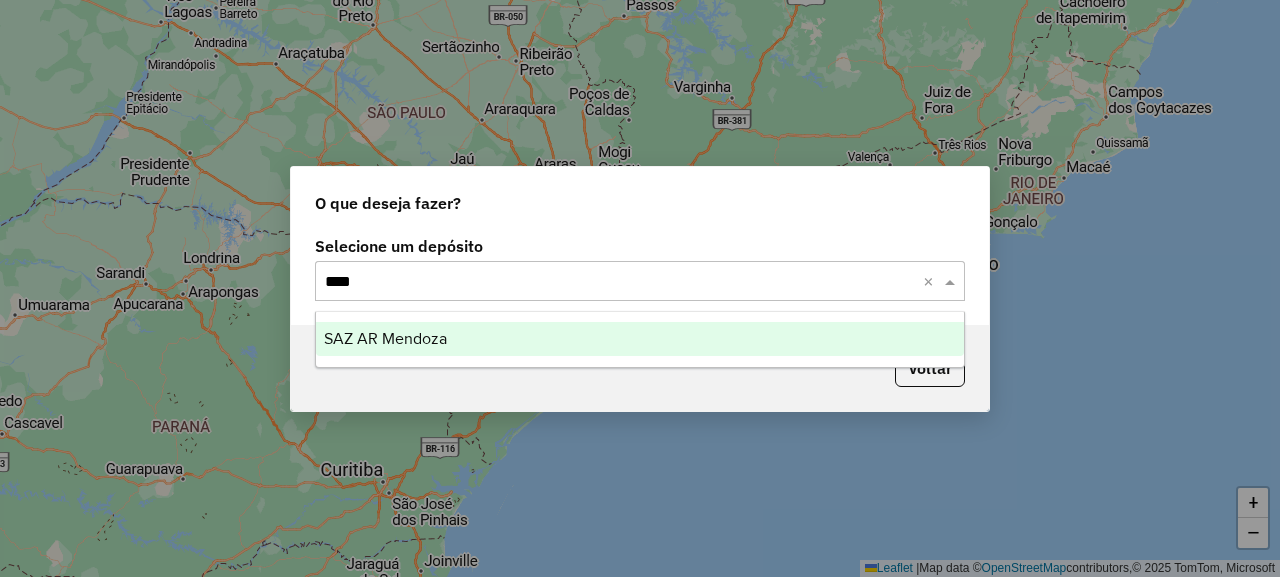 type on "*****" 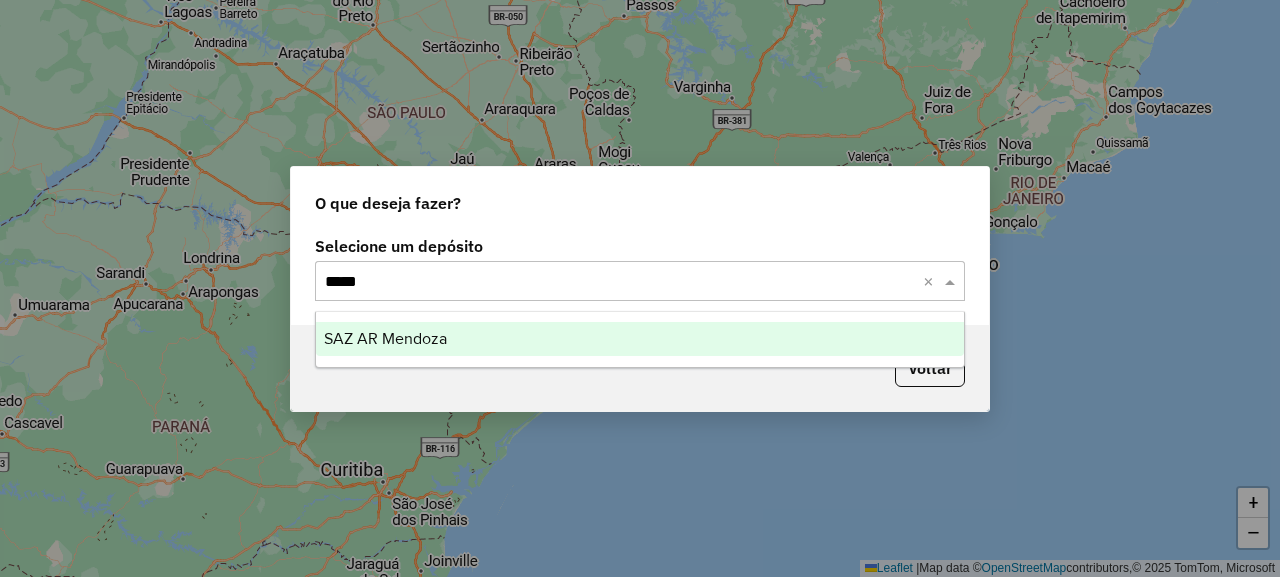click on "SAZ AR Mendoza" at bounding box center [640, 339] 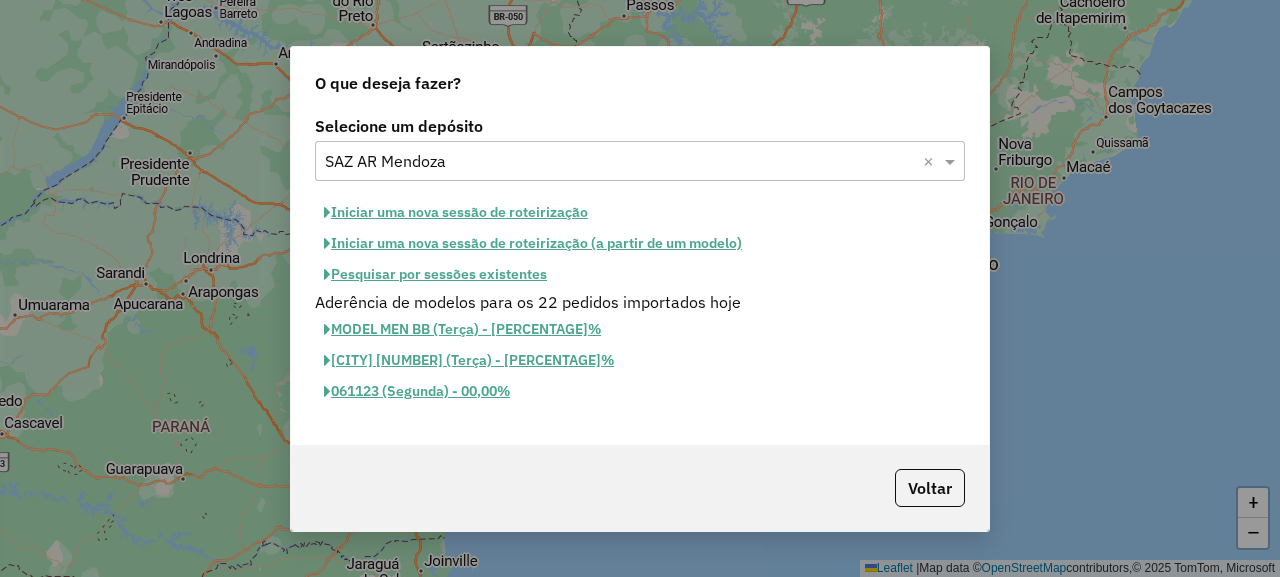 click on "Iniciar uma nova sessão de roteirização" 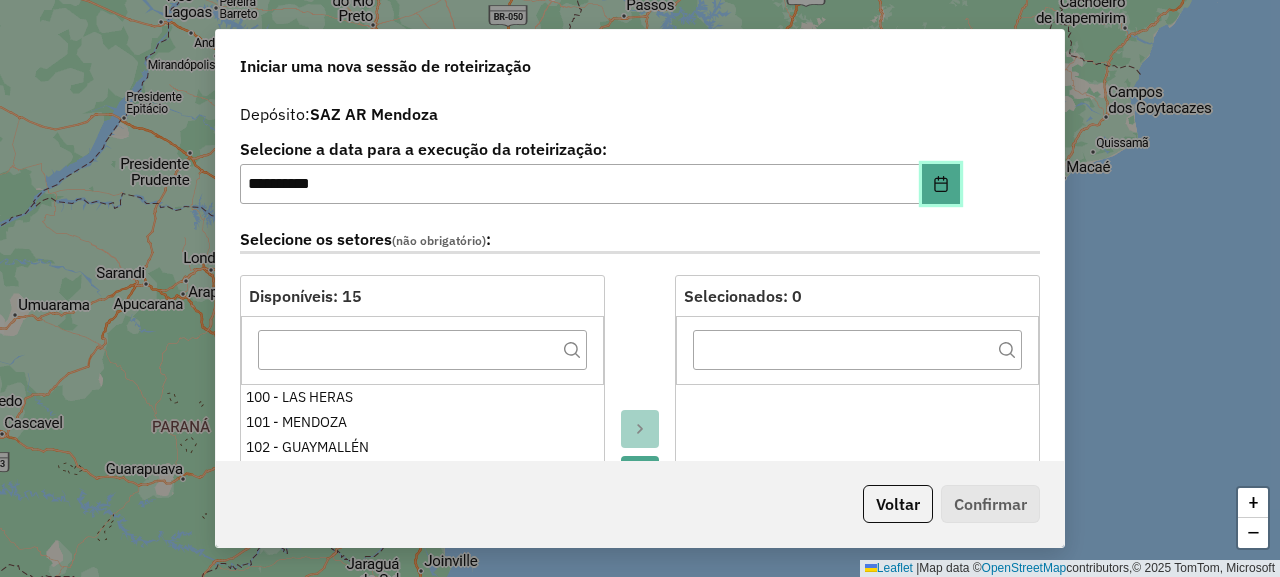 click 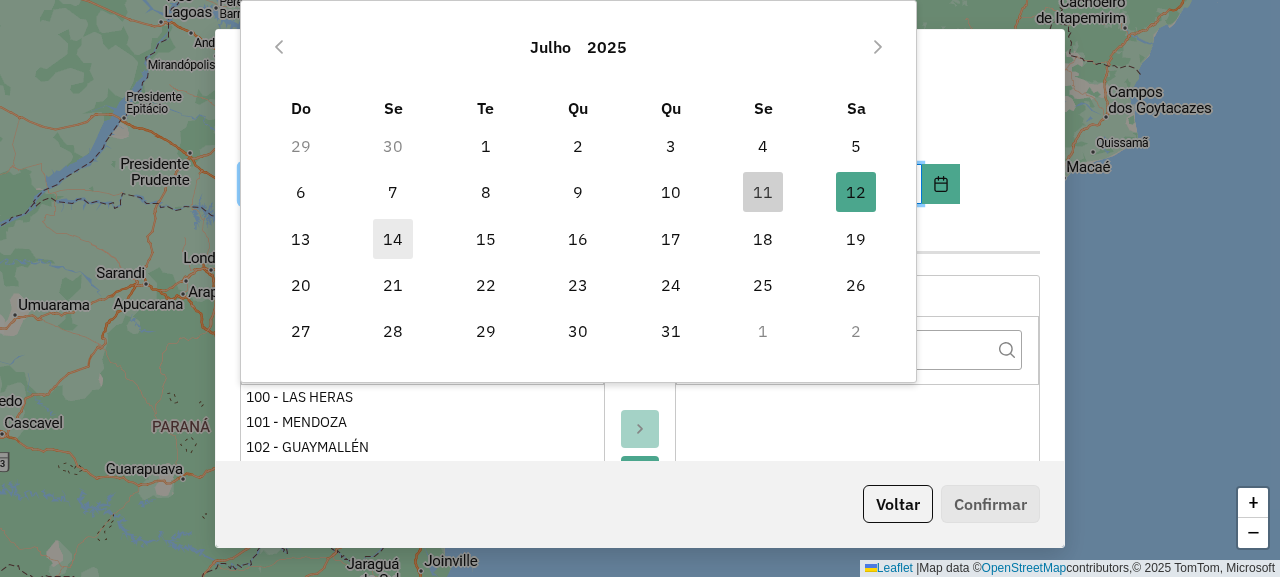 click on "14" at bounding box center [393, 239] 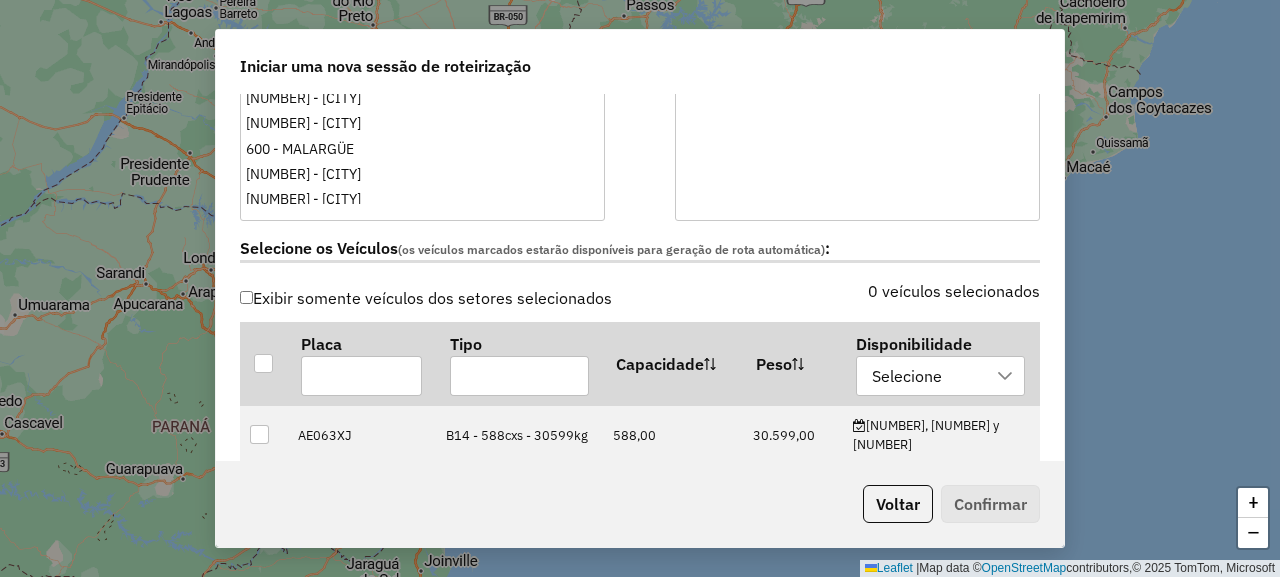 scroll, scrollTop: 600, scrollLeft: 0, axis: vertical 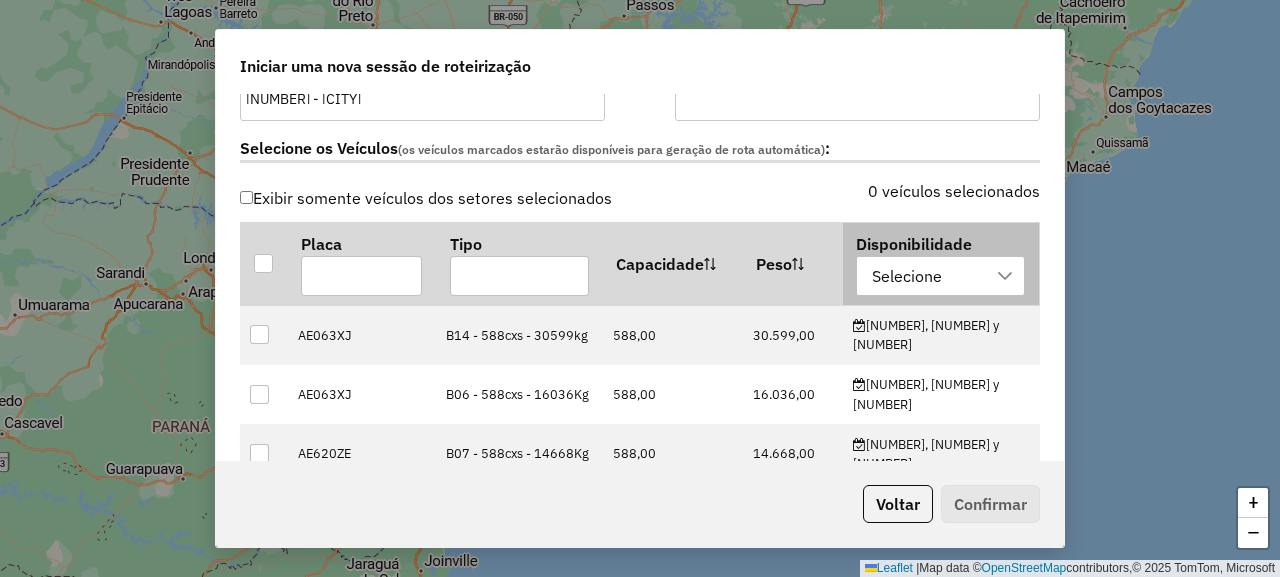 click on "Selecione" at bounding box center (907, 276) 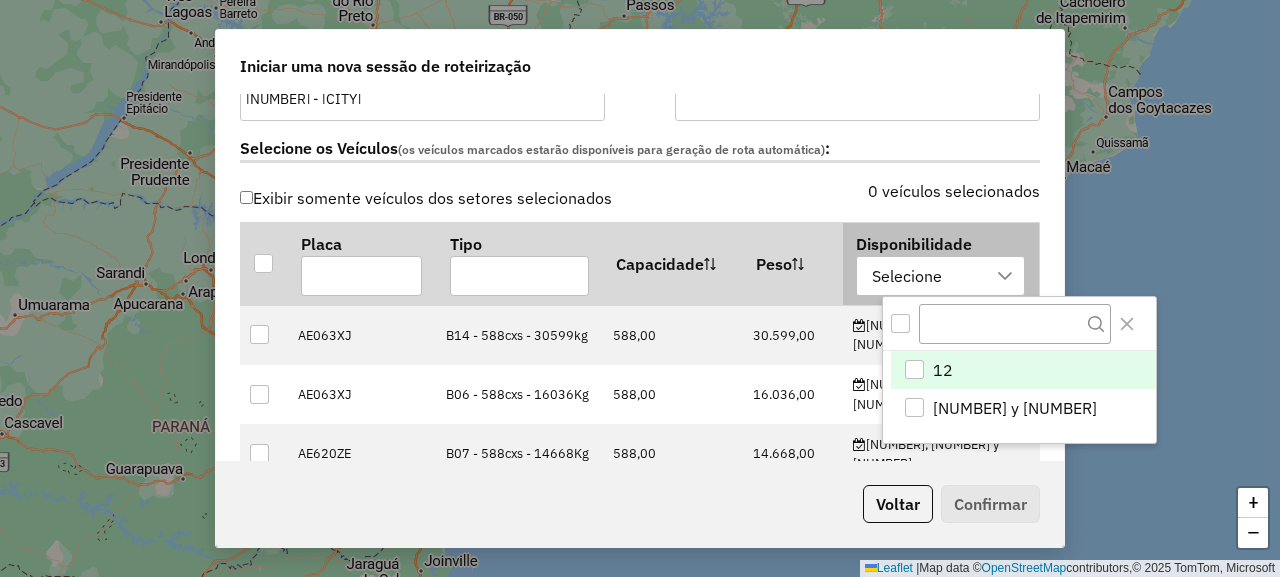 scroll, scrollTop: 15, scrollLeft: 99, axis: both 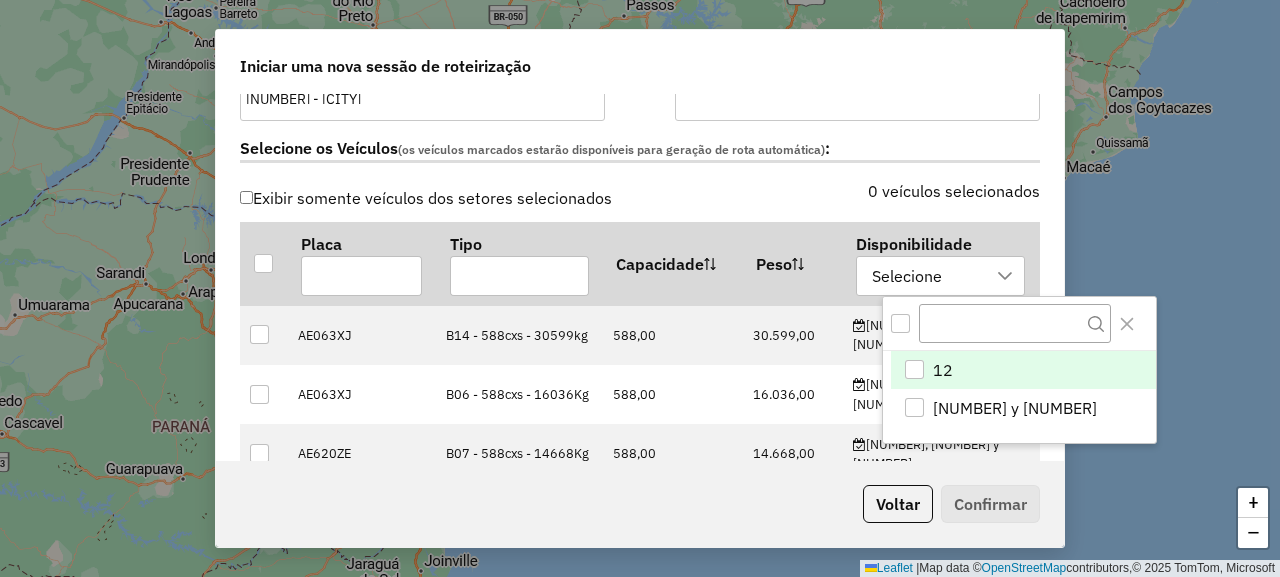 click at bounding box center [914, 369] 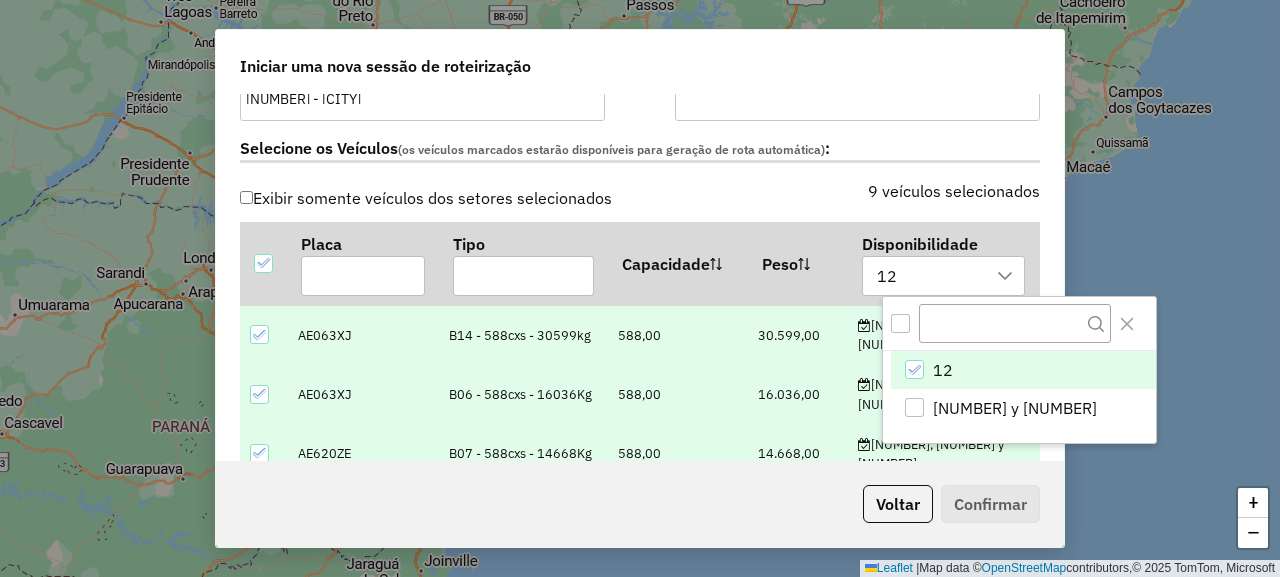 click on "9 veículos selecionados" 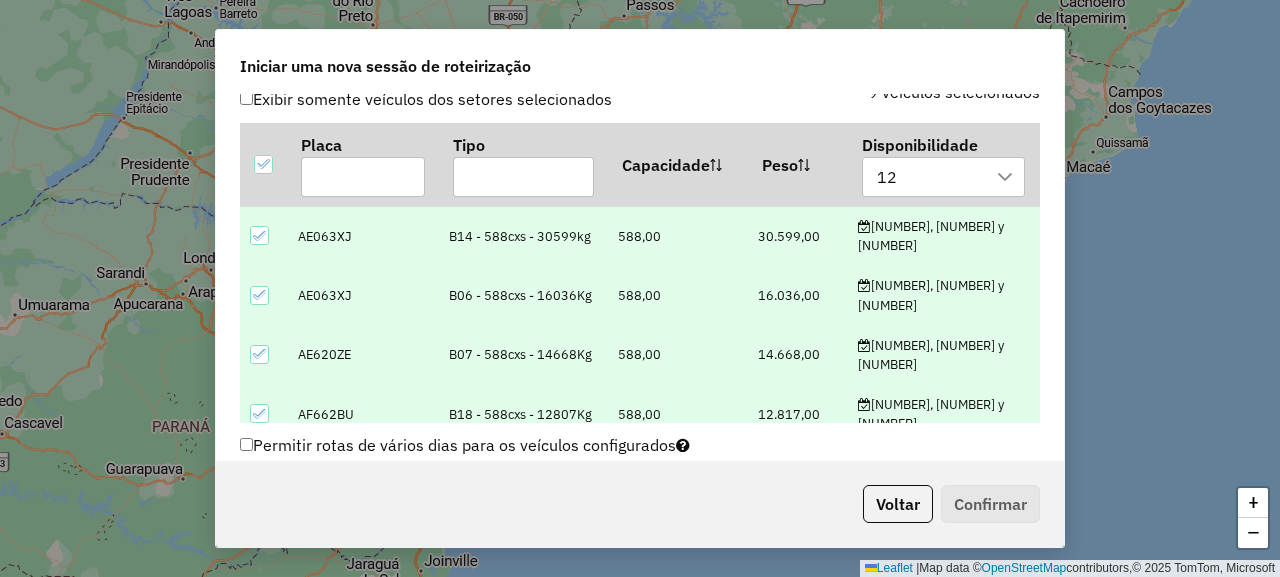 scroll, scrollTop: 800, scrollLeft: 0, axis: vertical 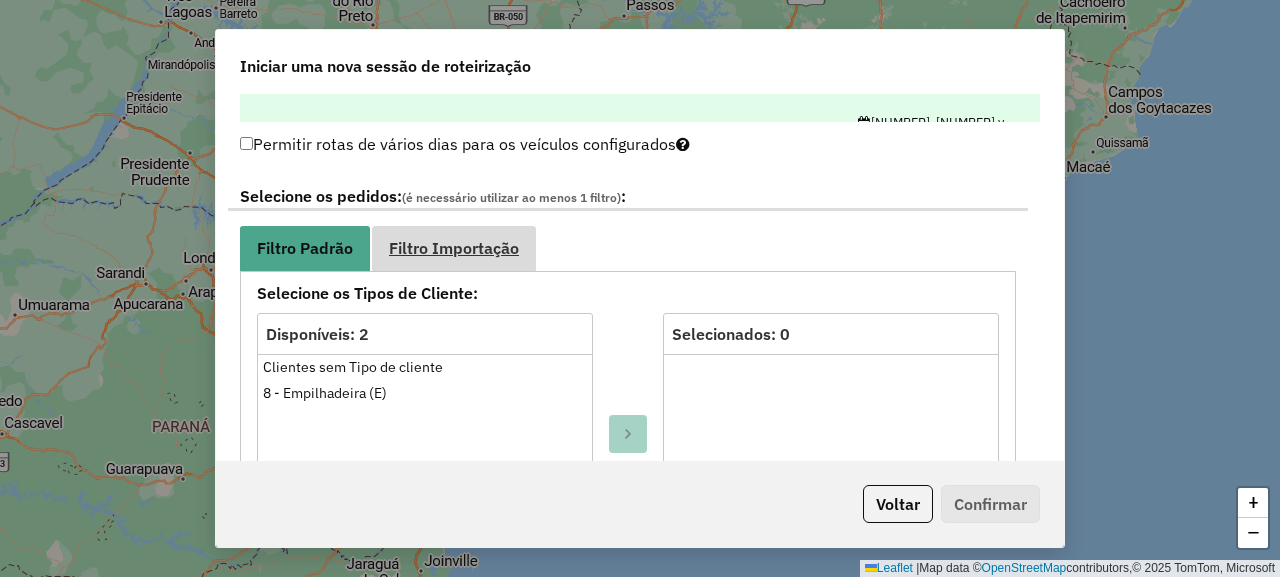 click on "Filtro Importação" at bounding box center [454, 248] 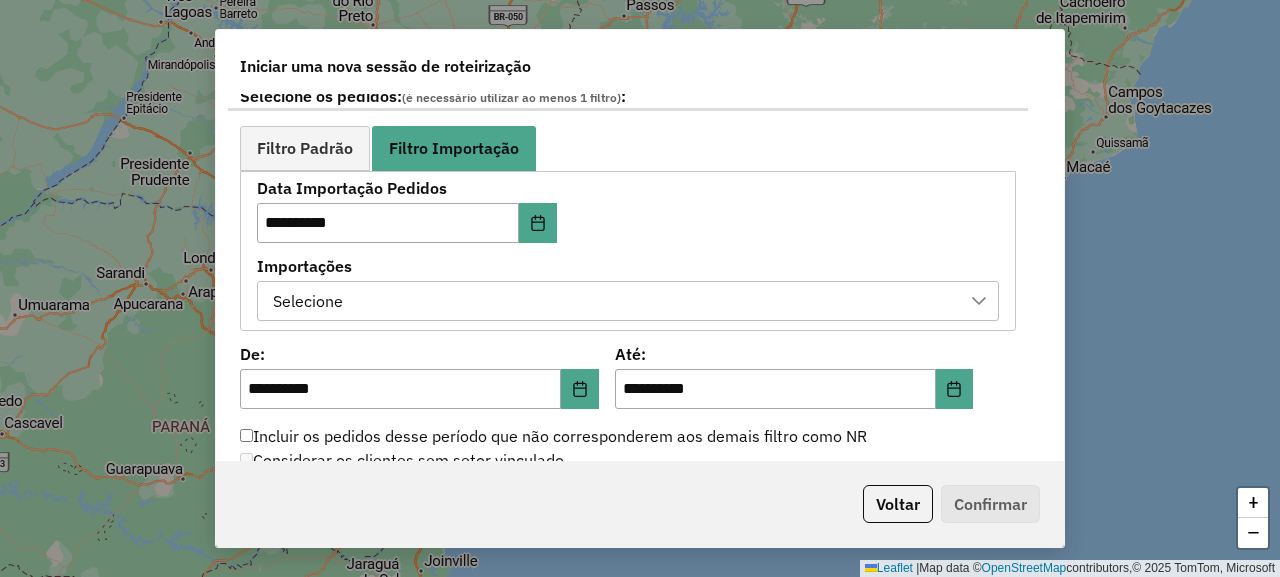 scroll, scrollTop: 1200, scrollLeft: 0, axis: vertical 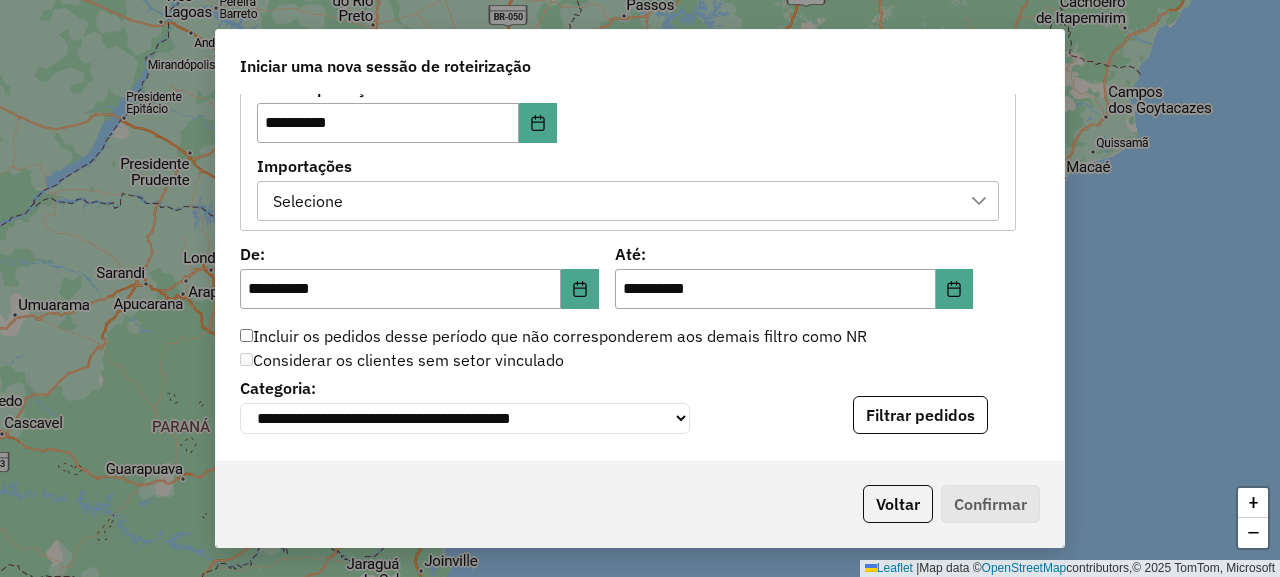 click on "Selecione" at bounding box center [613, 201] 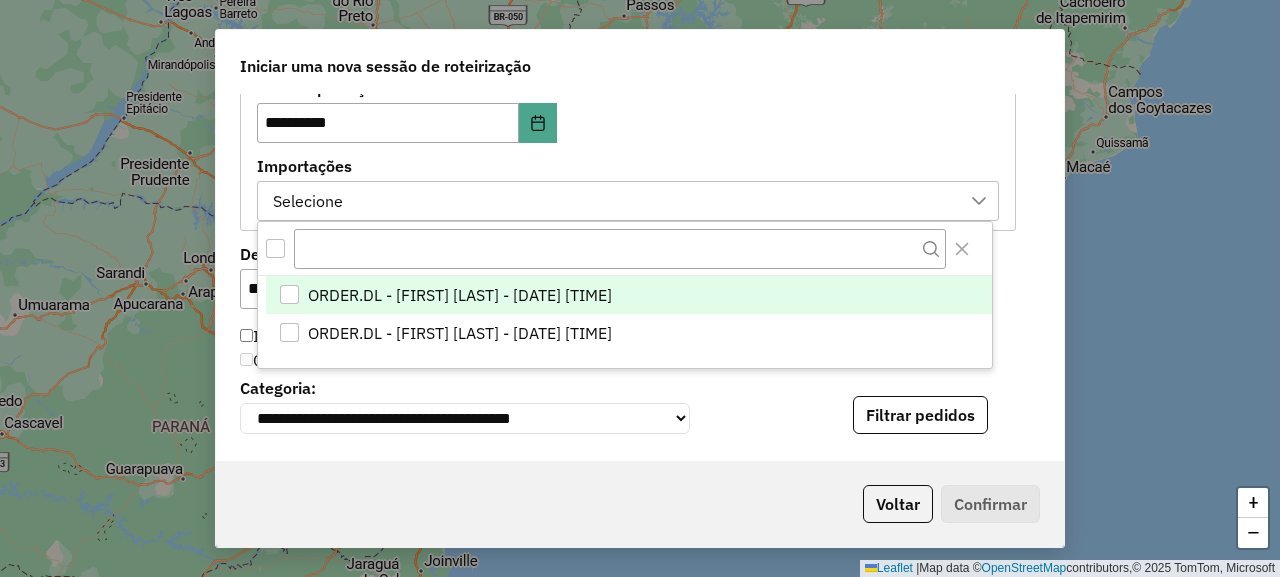 scroll, scrollTop: 15, scrollLeft: 99, axis: both 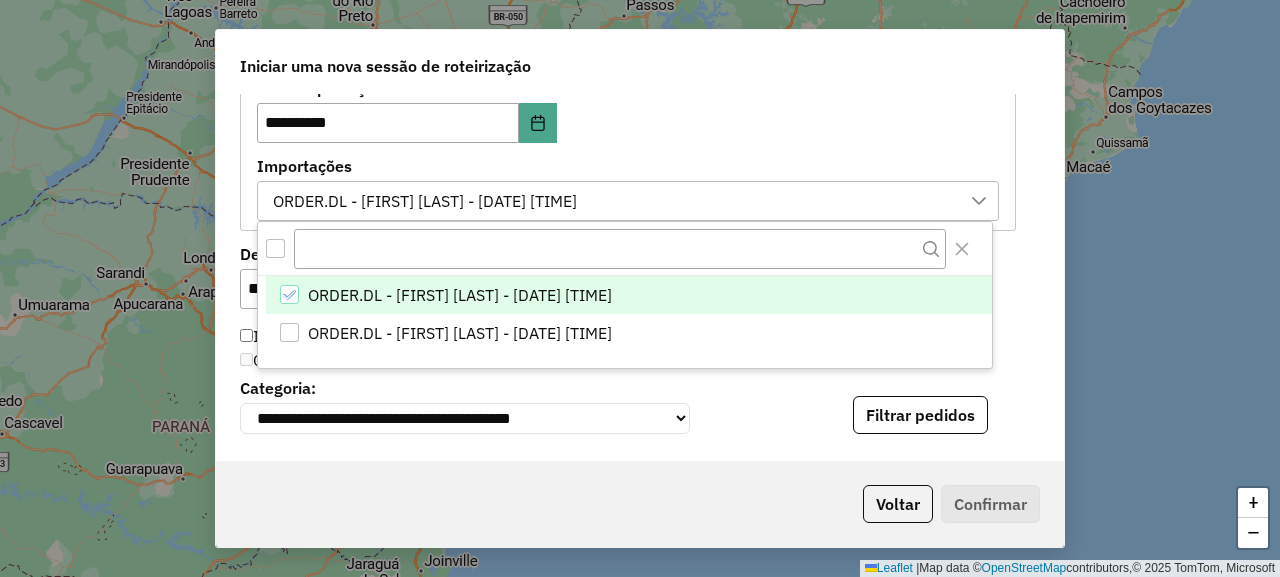 click on "**********" at bounding box center [628, 150] 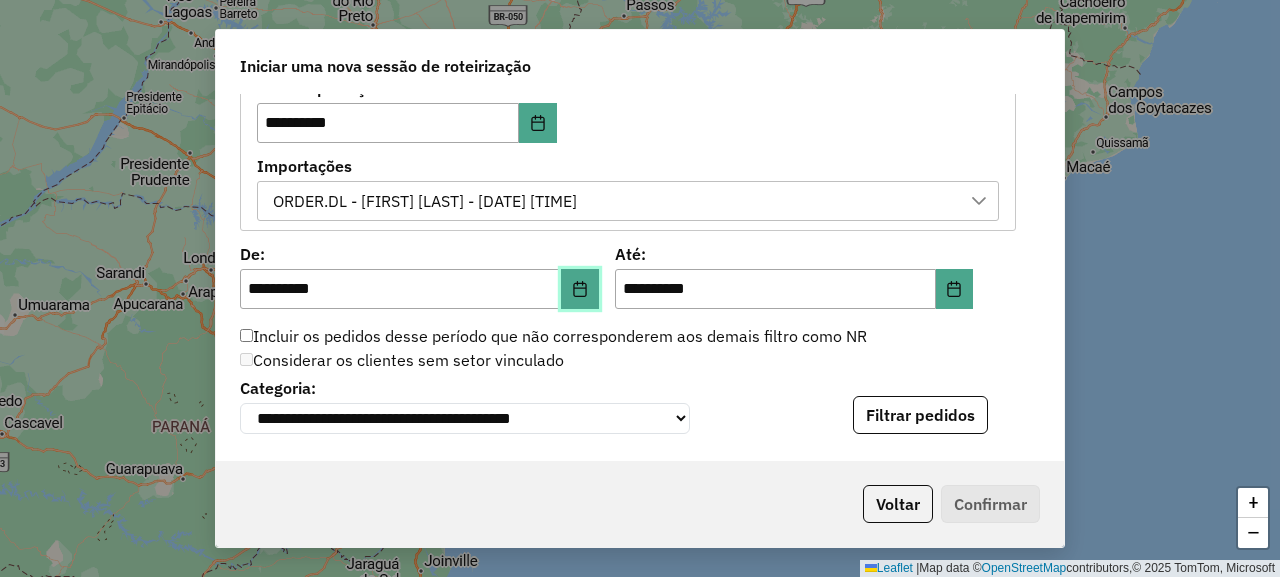 click at bounding box center [580, 289] 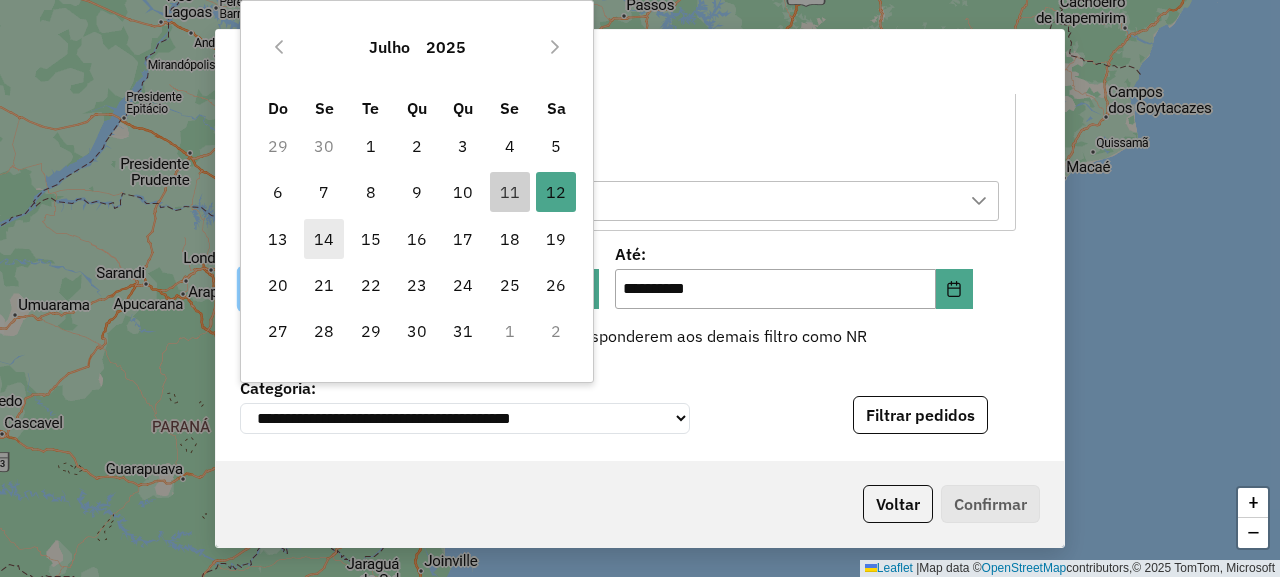click on "14" at bounding box center (324, 239) 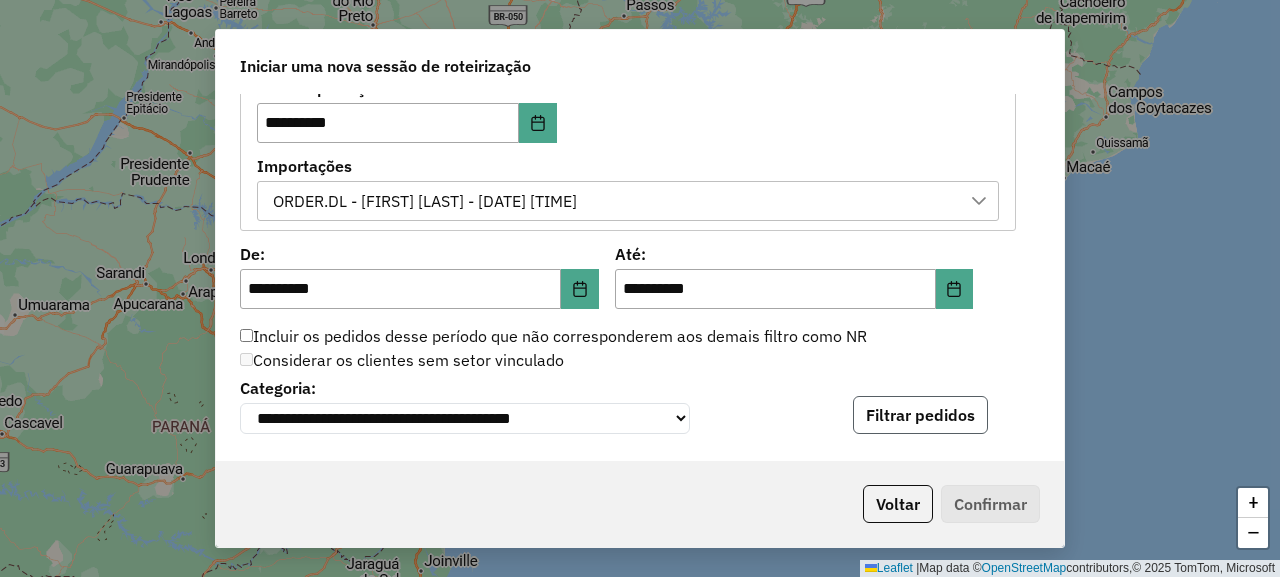 click on "Filtrar pedidos" 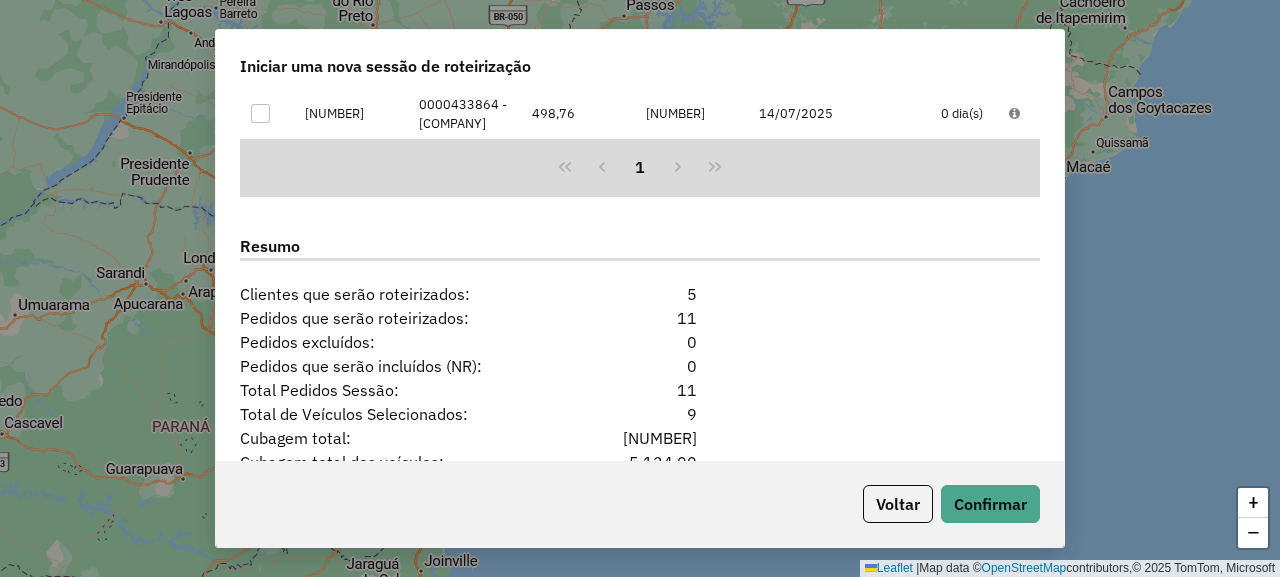 scroll, scrollTop: 1999, scrollLeft: 0, axis: vertical 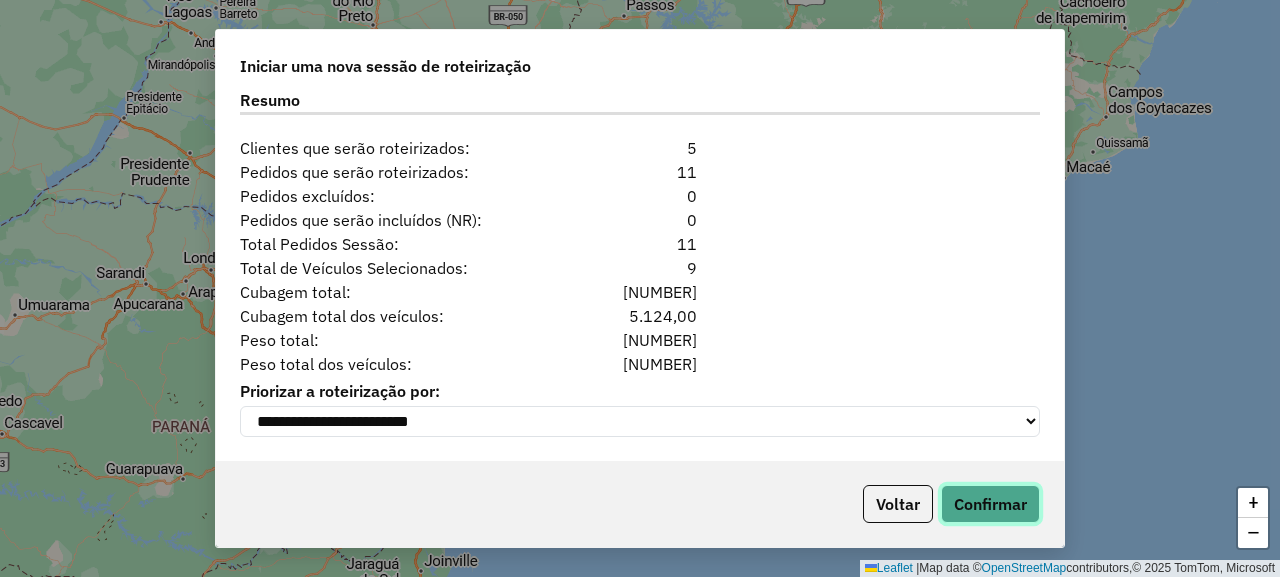 click on "Confirmar" 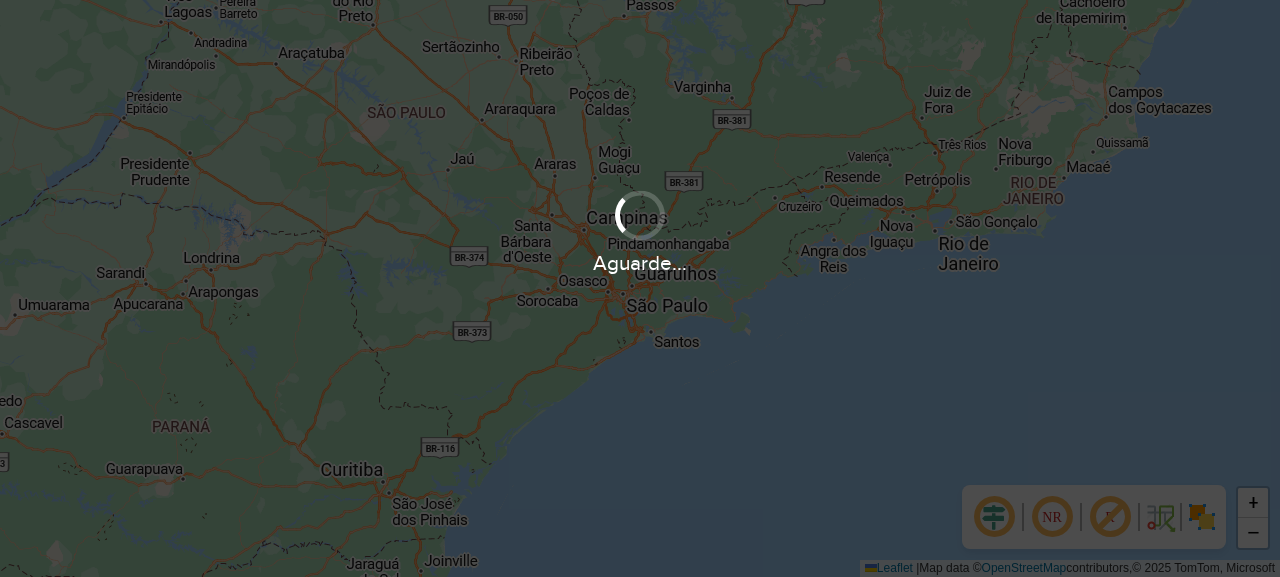 scroll, scrollTop: 0, scrollLeft: 0, axis: both 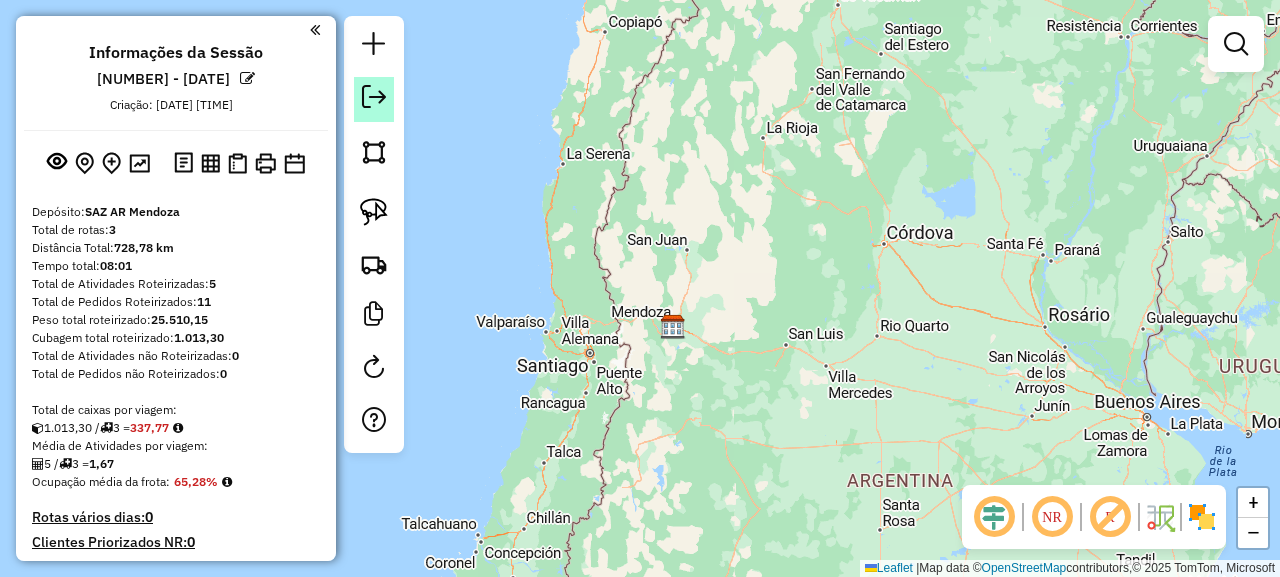 click 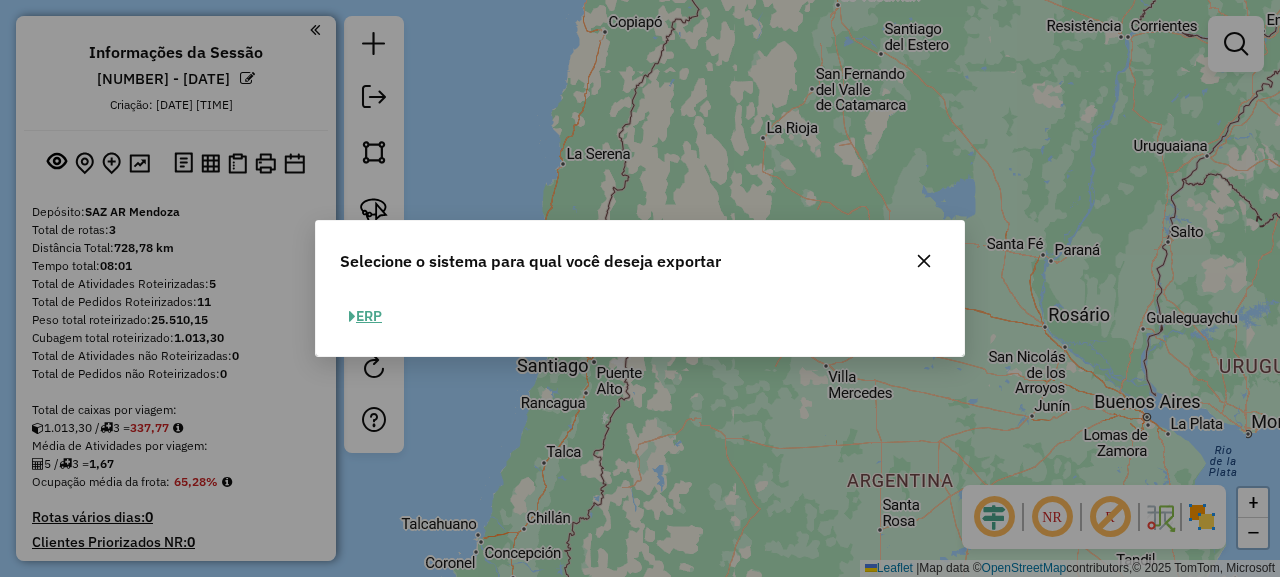 click 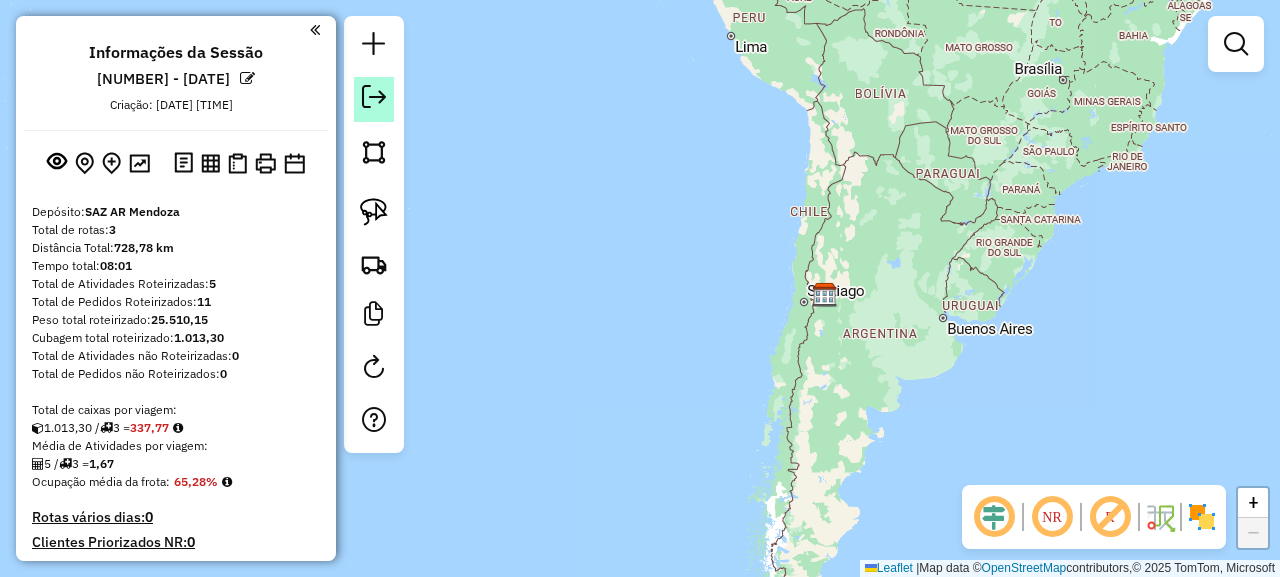 click 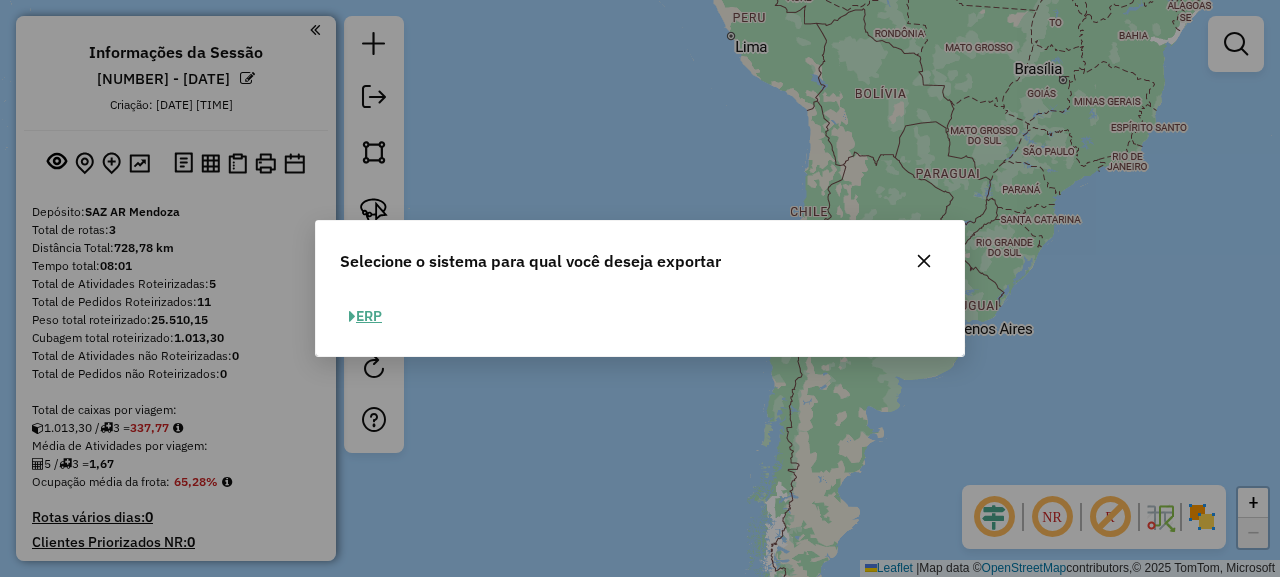 click on "ERP" 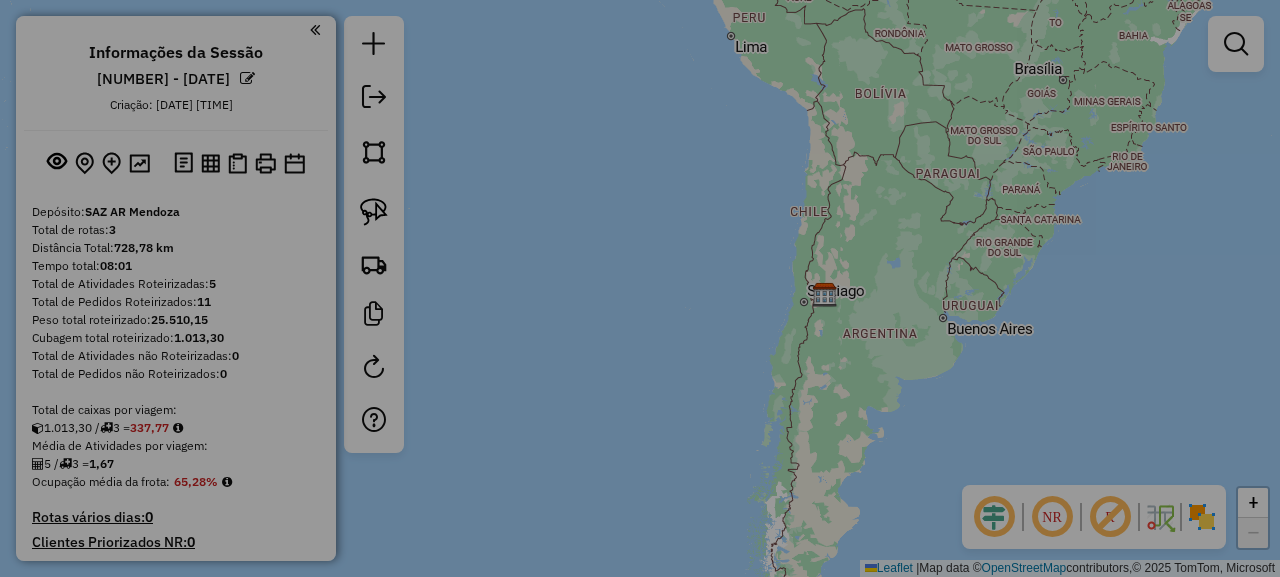 select on "*********" 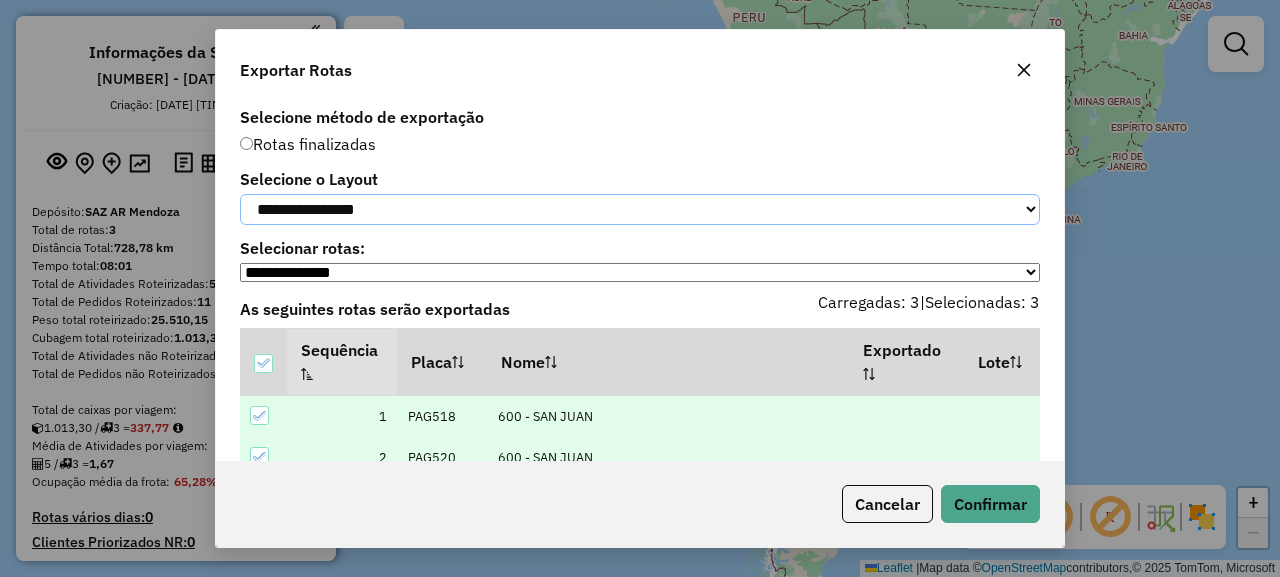 click on "**********" 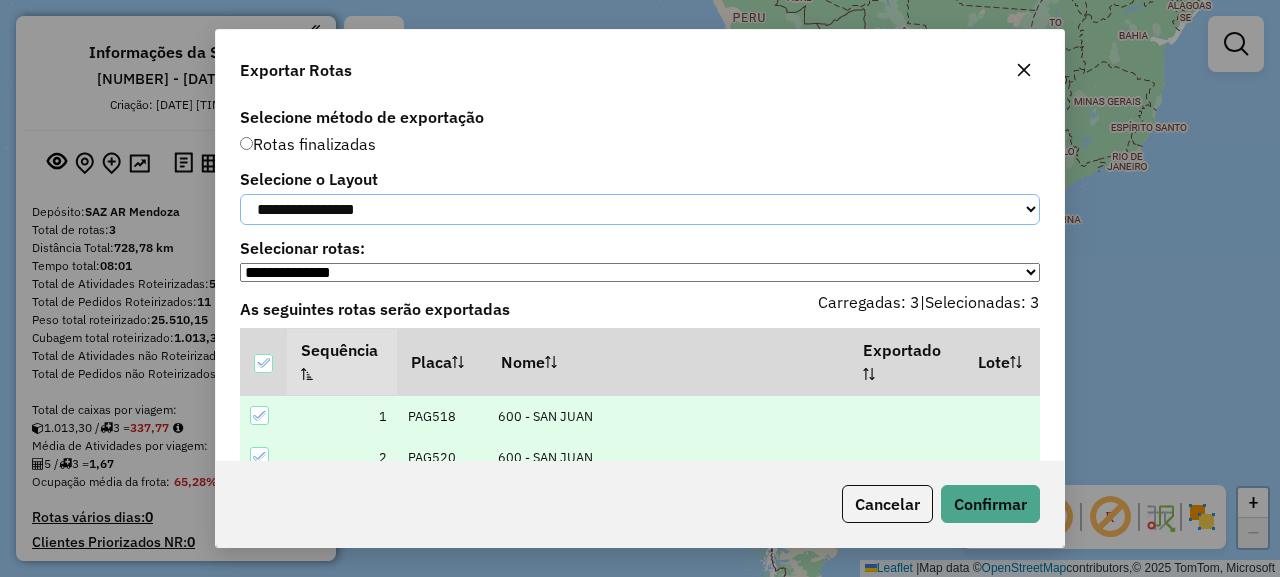 select on "*********" 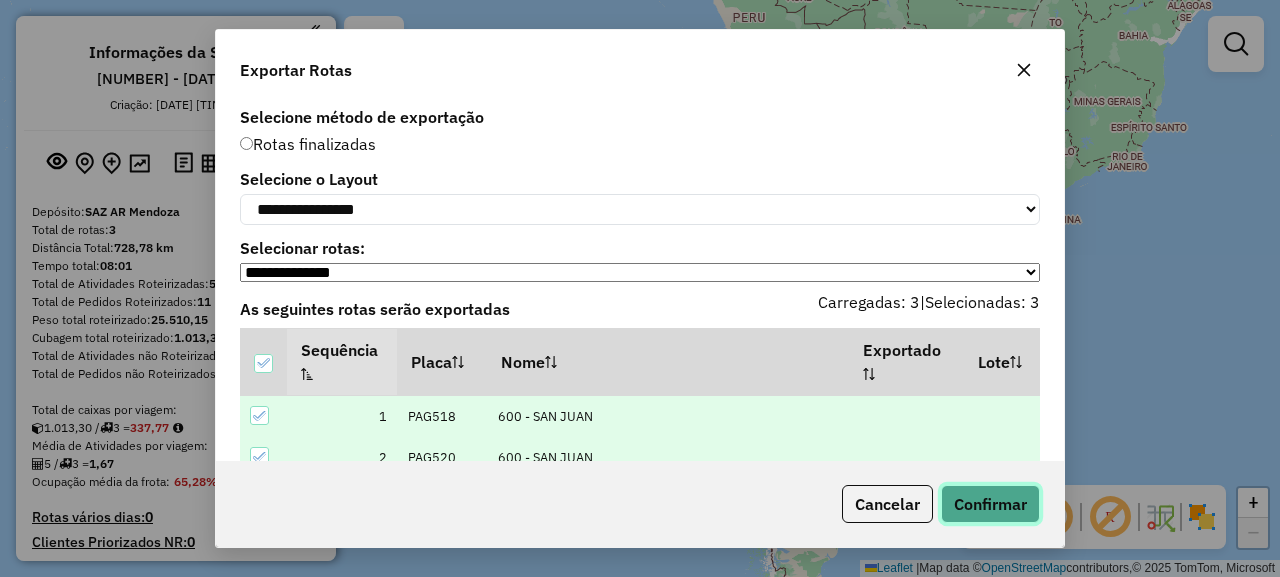 click on "Confirmar" 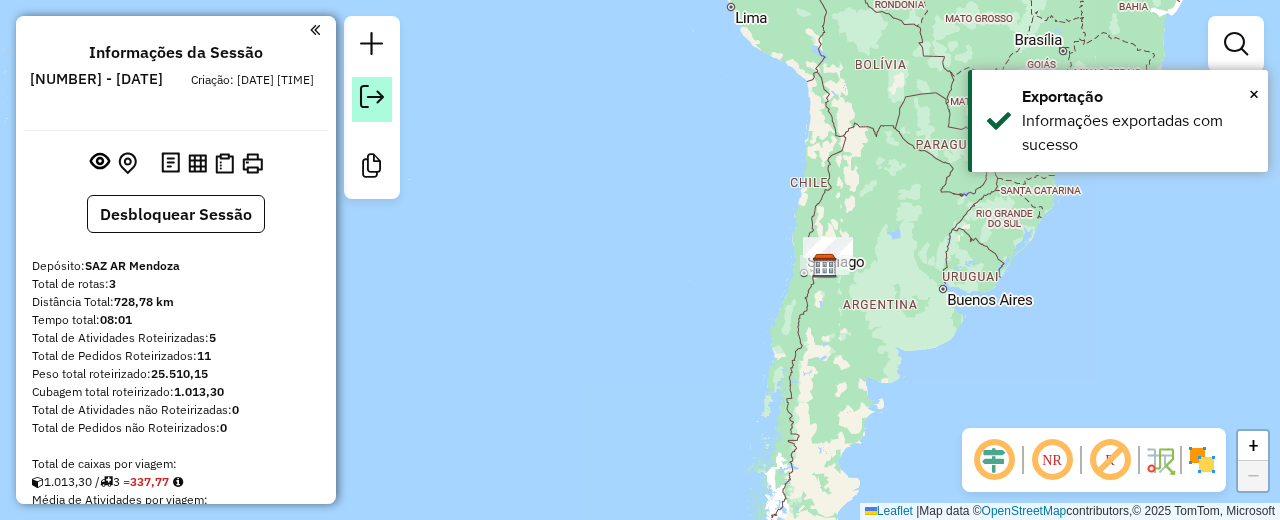 click 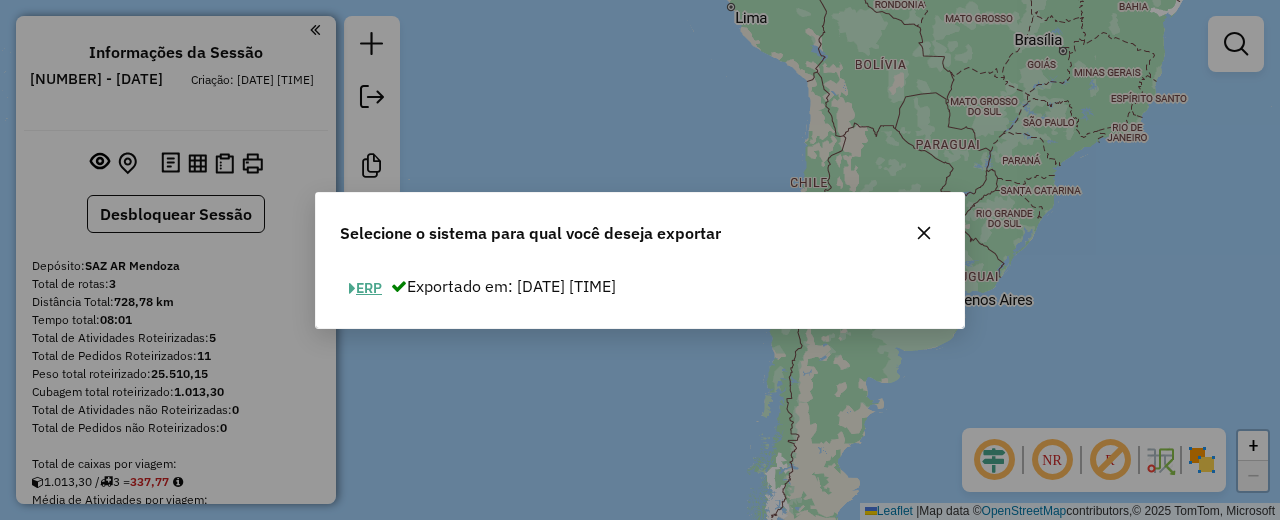 click on "ERP" 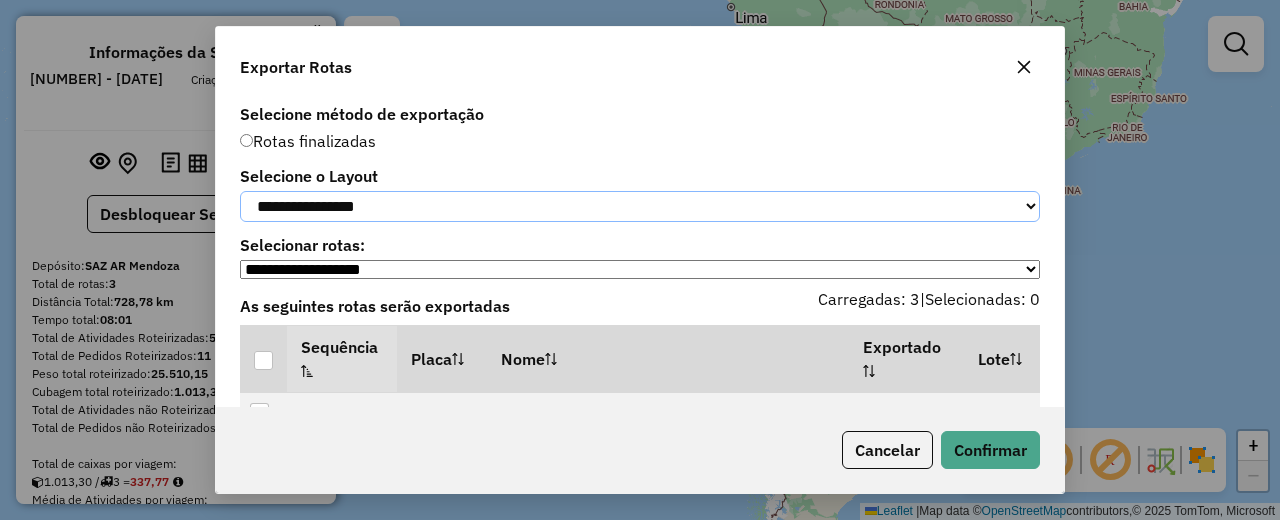 click on "**********" 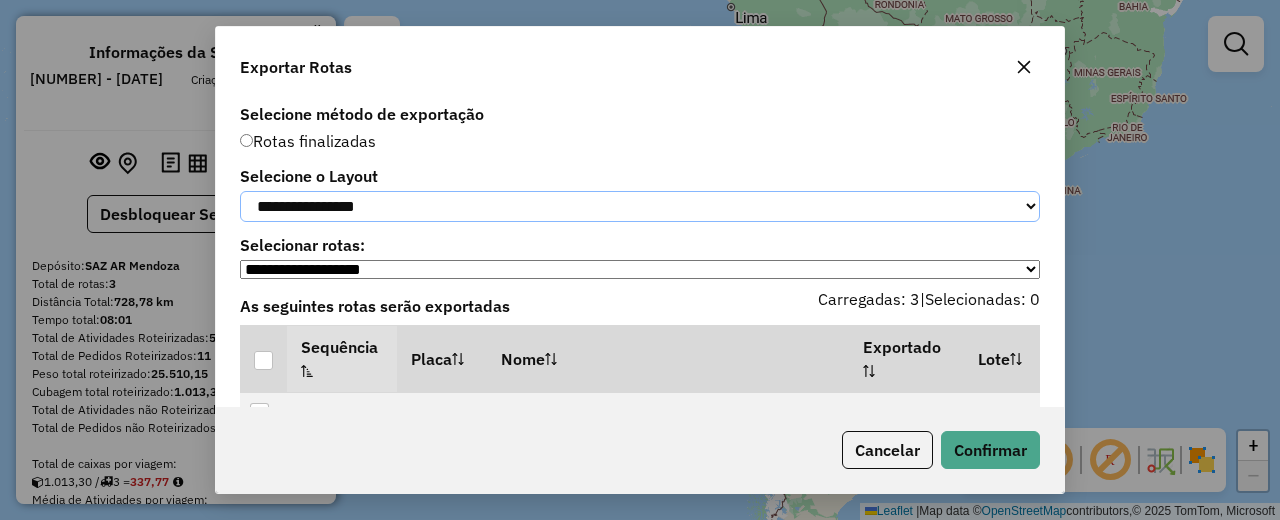 select on "*********" 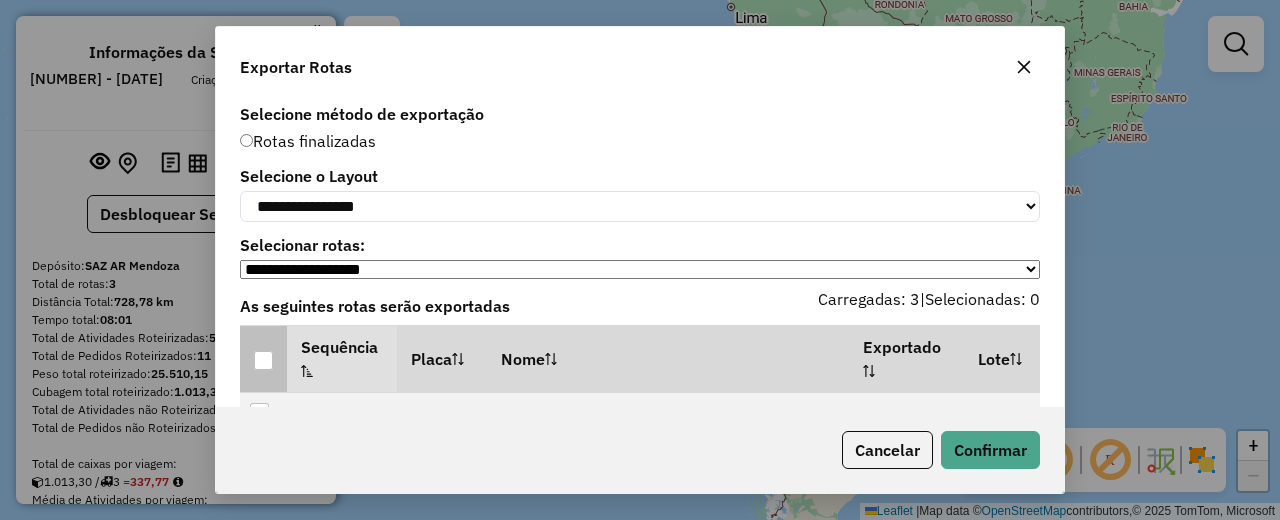 click at bounding box center [263, 360] 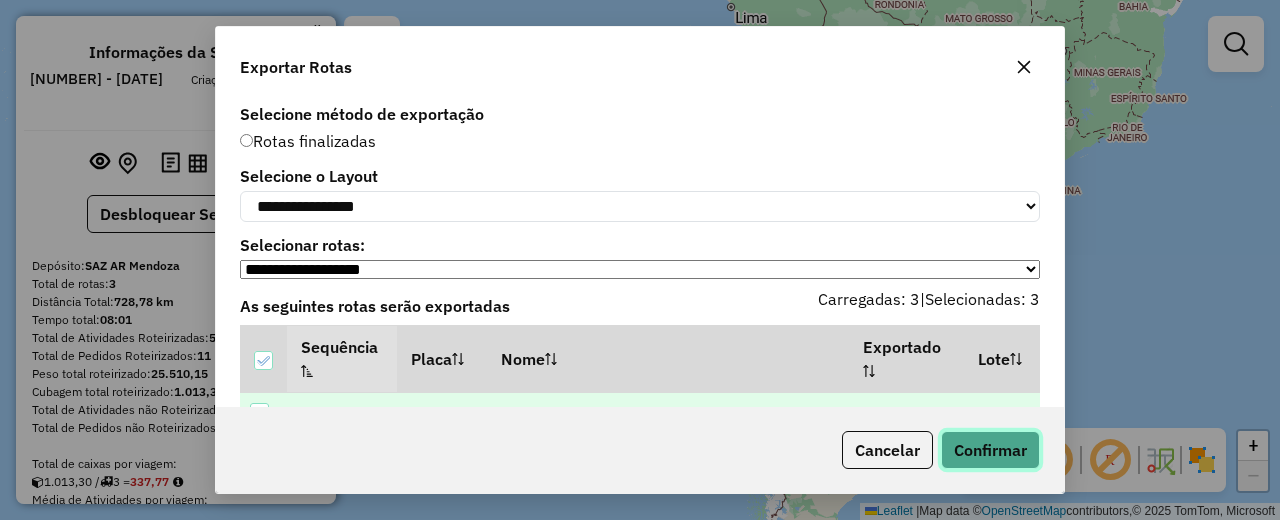 click on "Confirmar" 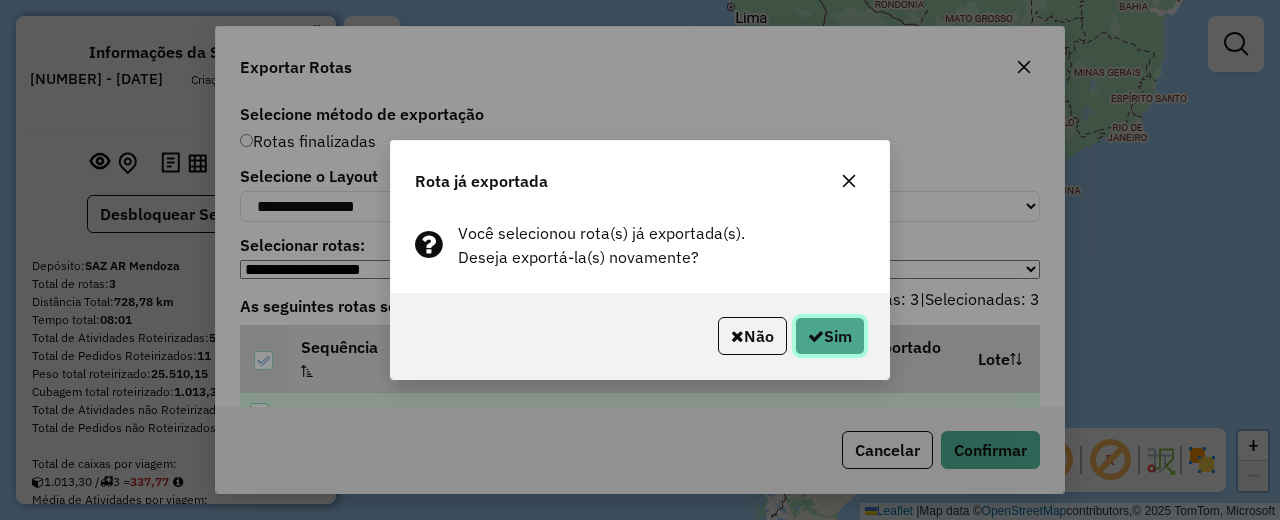click on "Sim" 